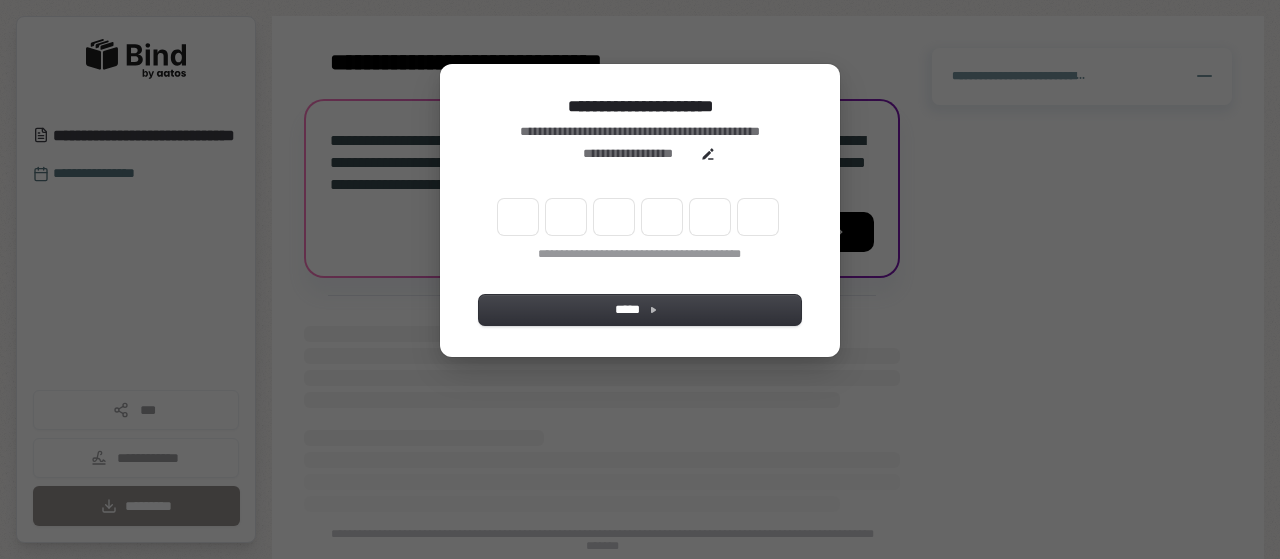 scroll, scrollTop: 0, scrollLeft: 0, axis: both 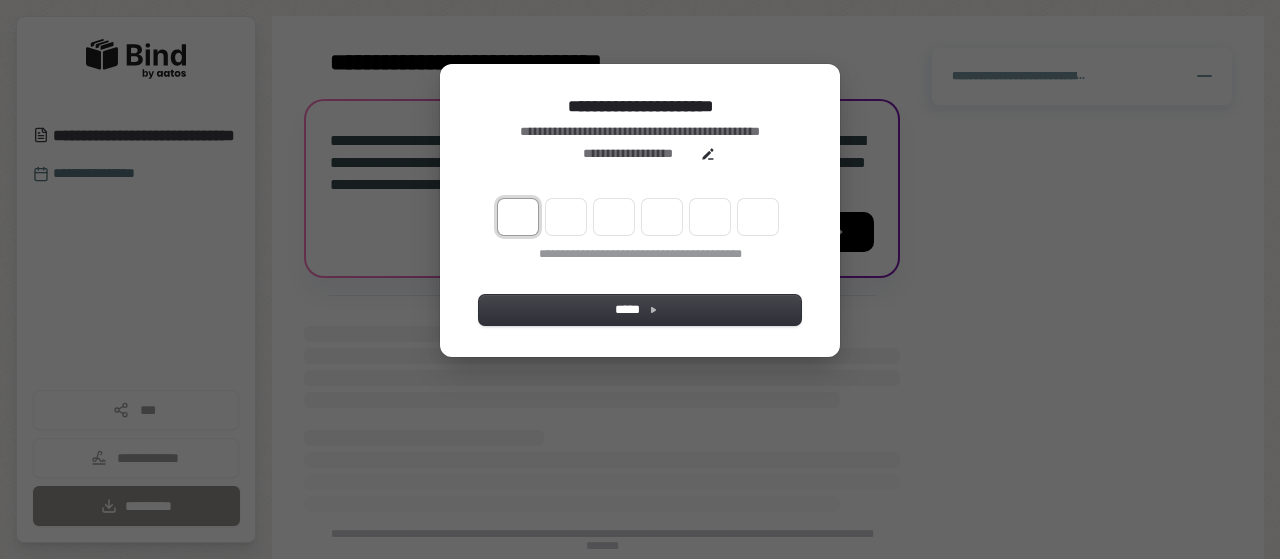 type on "*" 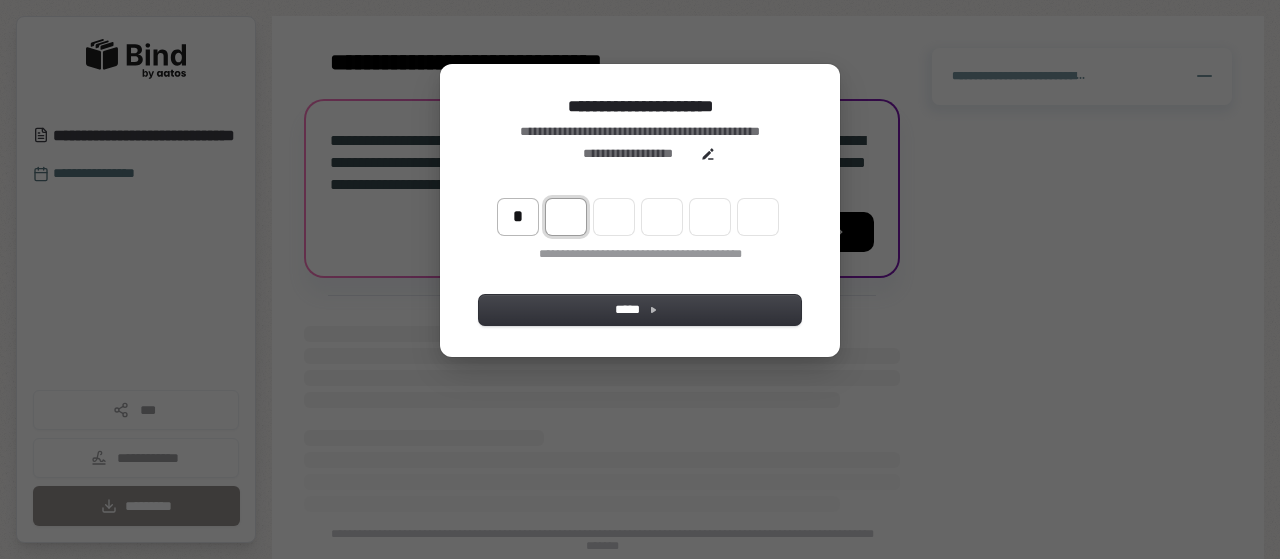 type on "*" 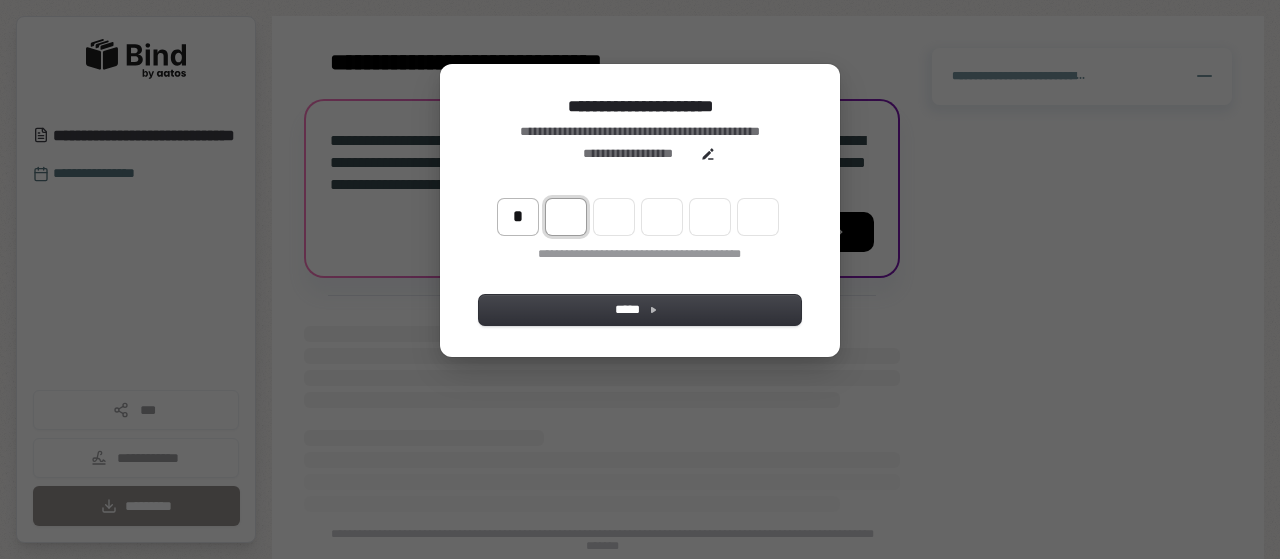 type on "*" 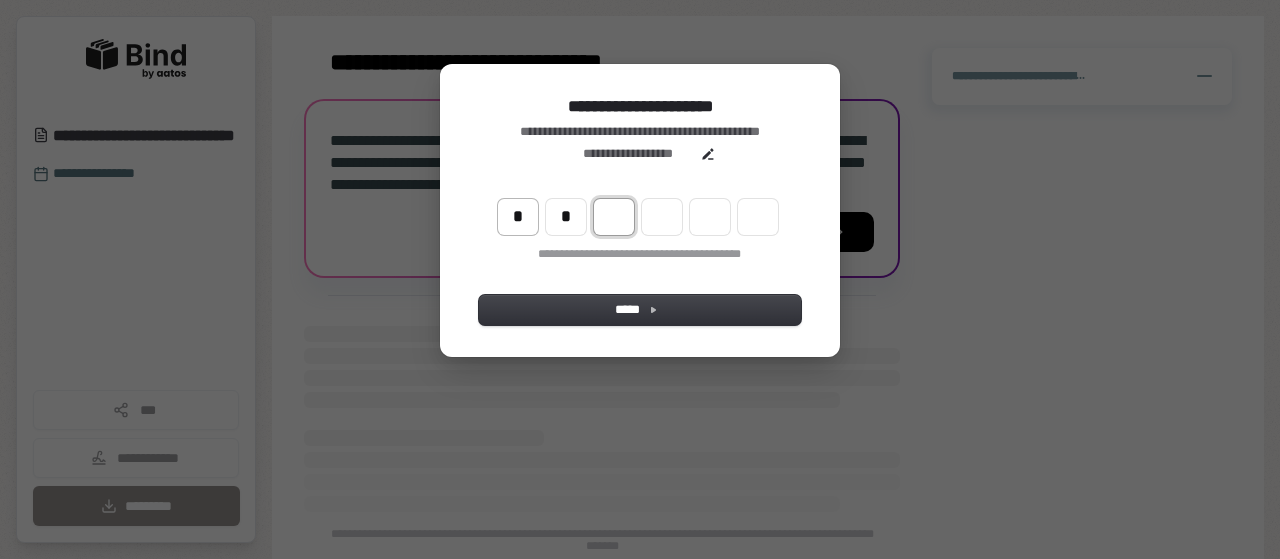type on "**" 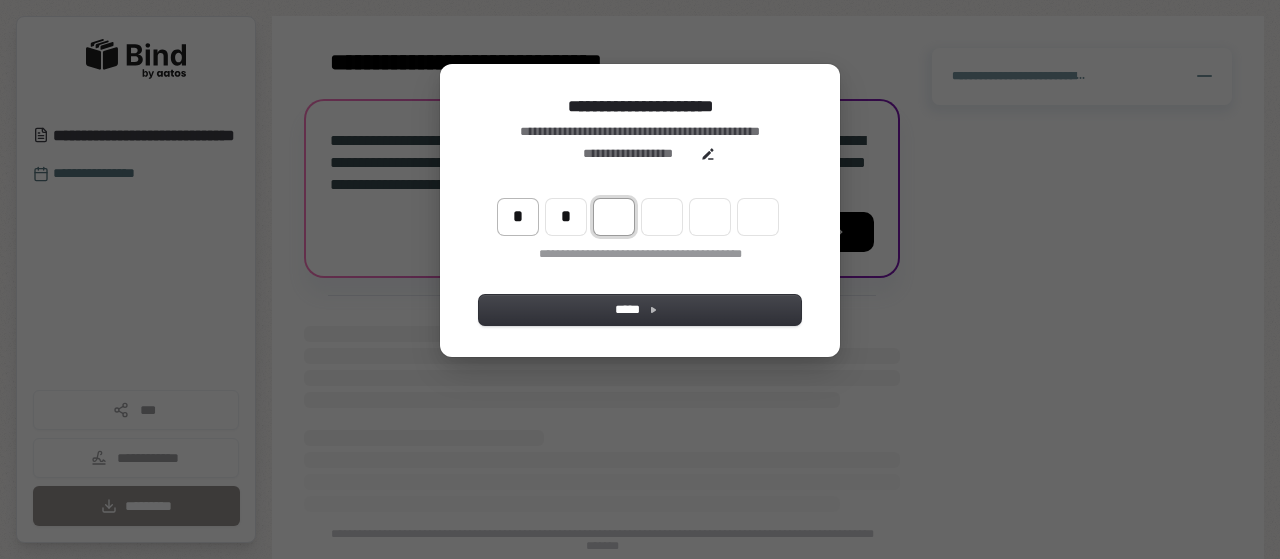 type on "*" 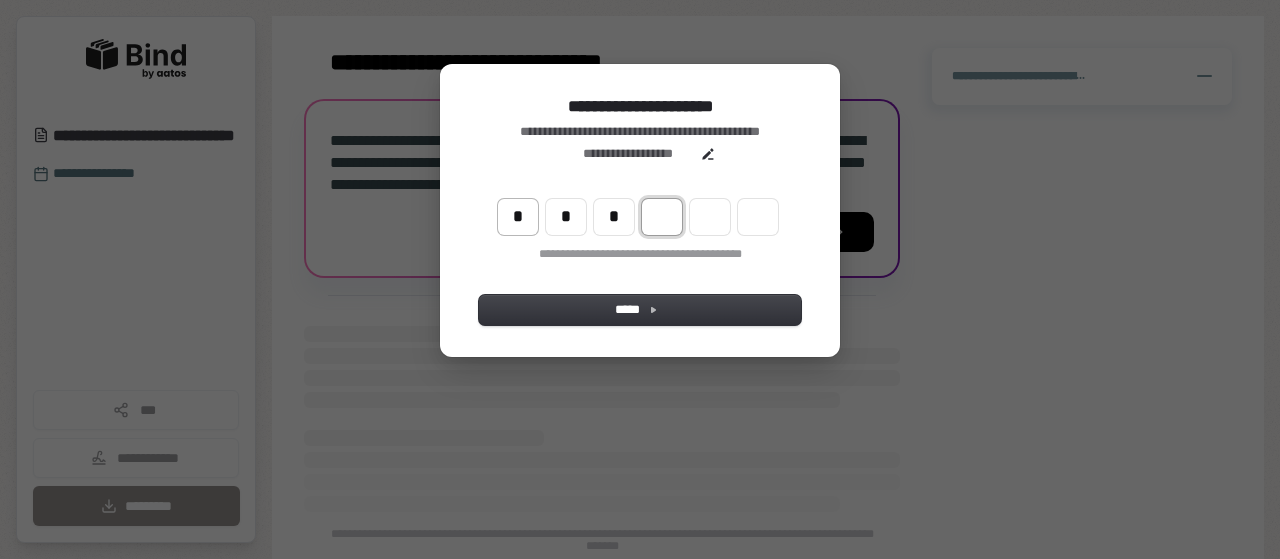 type on "***" 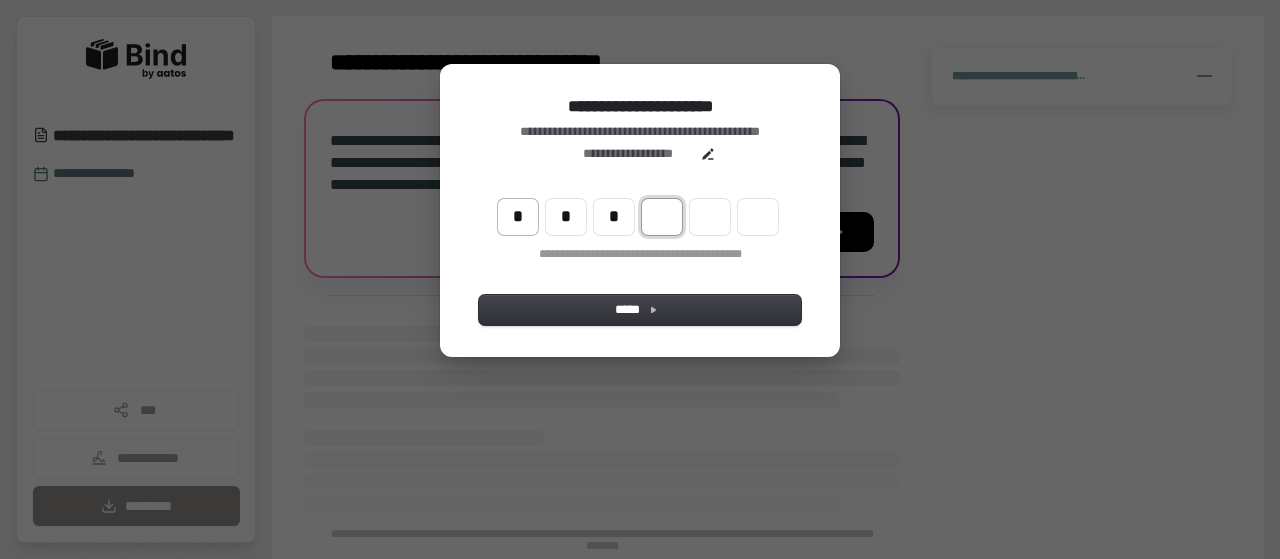 type on "*" 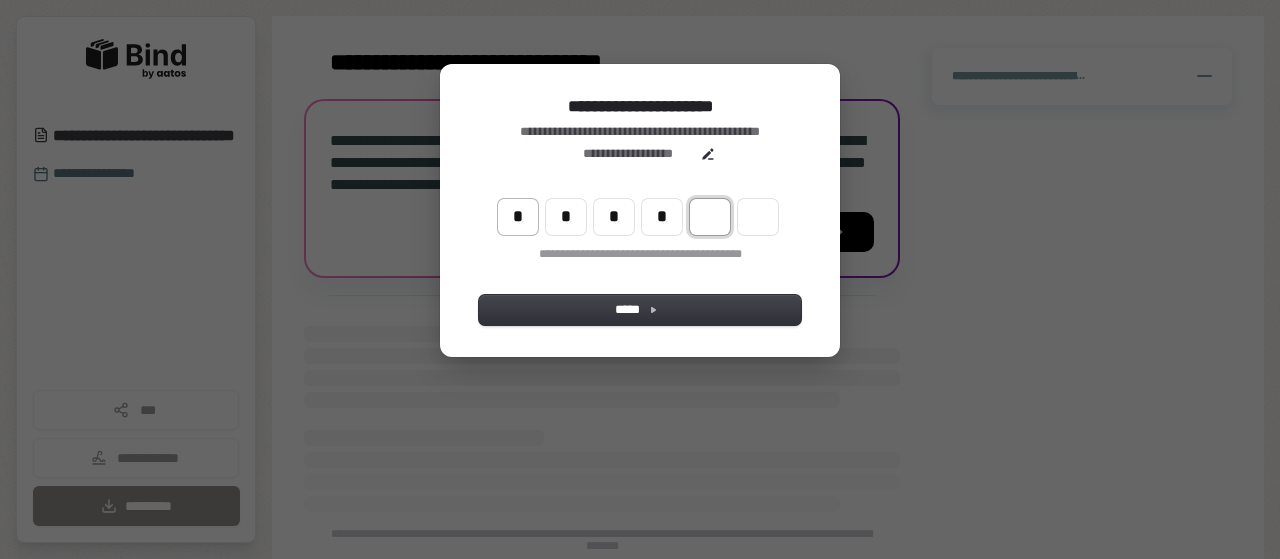 type on "****" 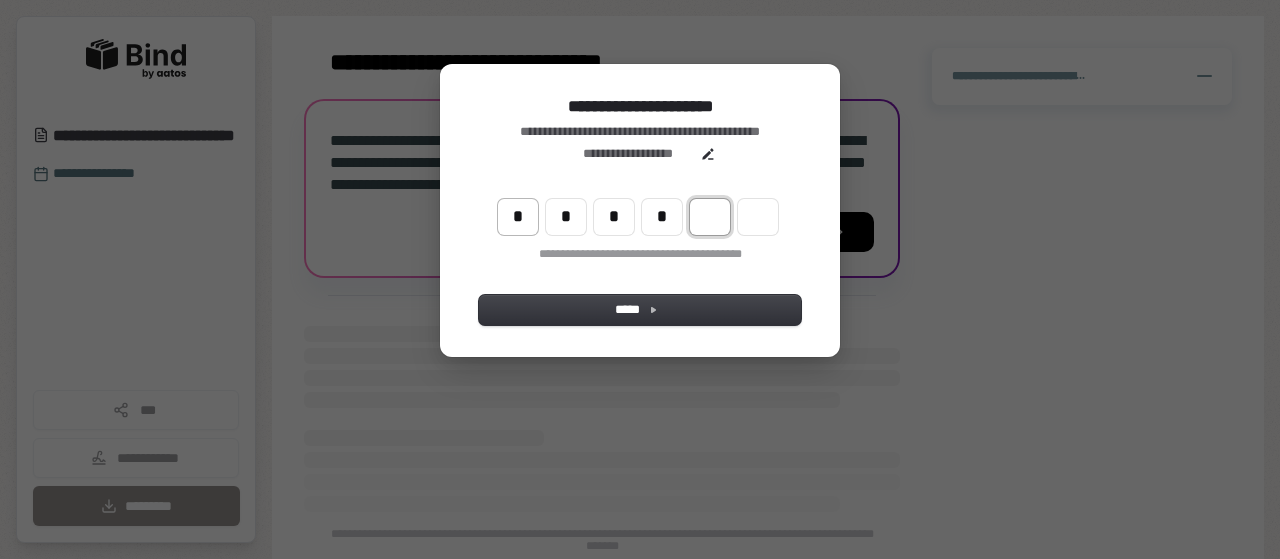 type on "*" 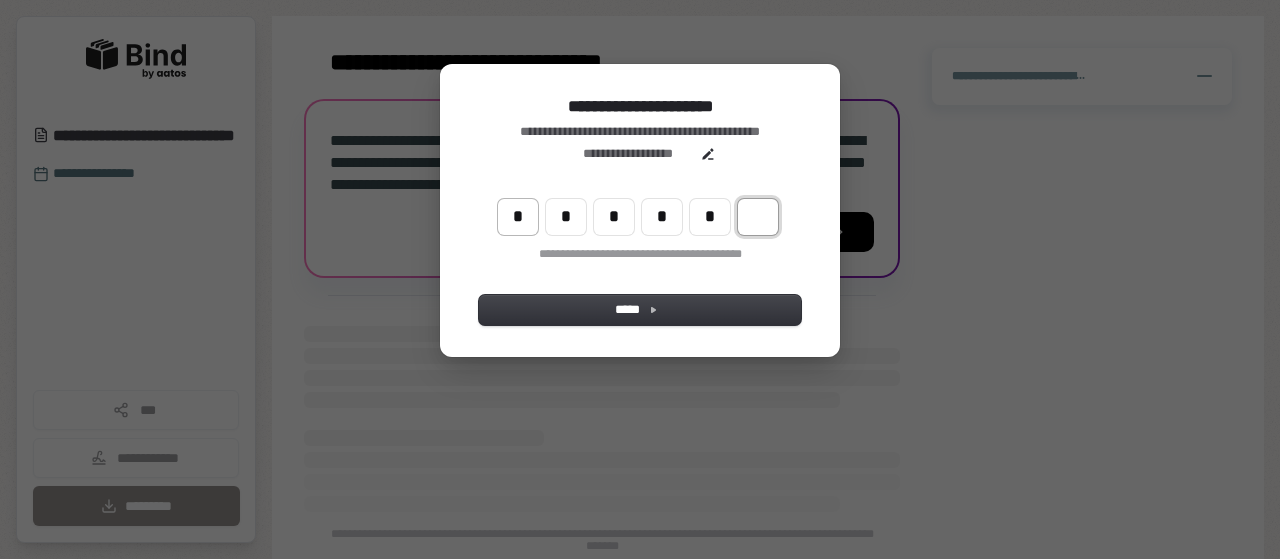 type on "******" 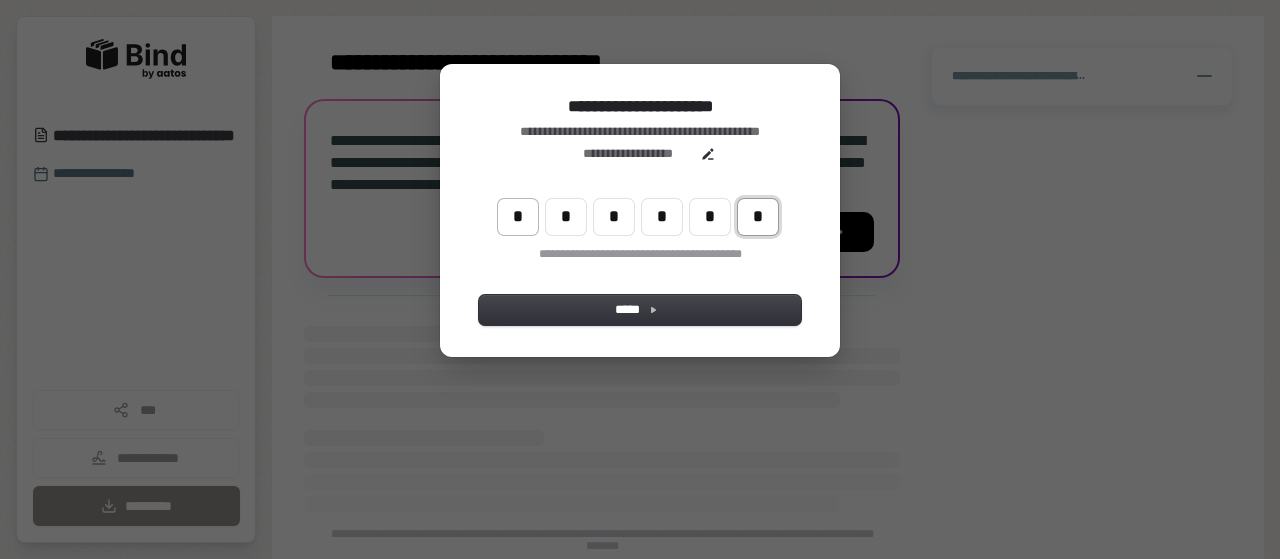 type on "*" 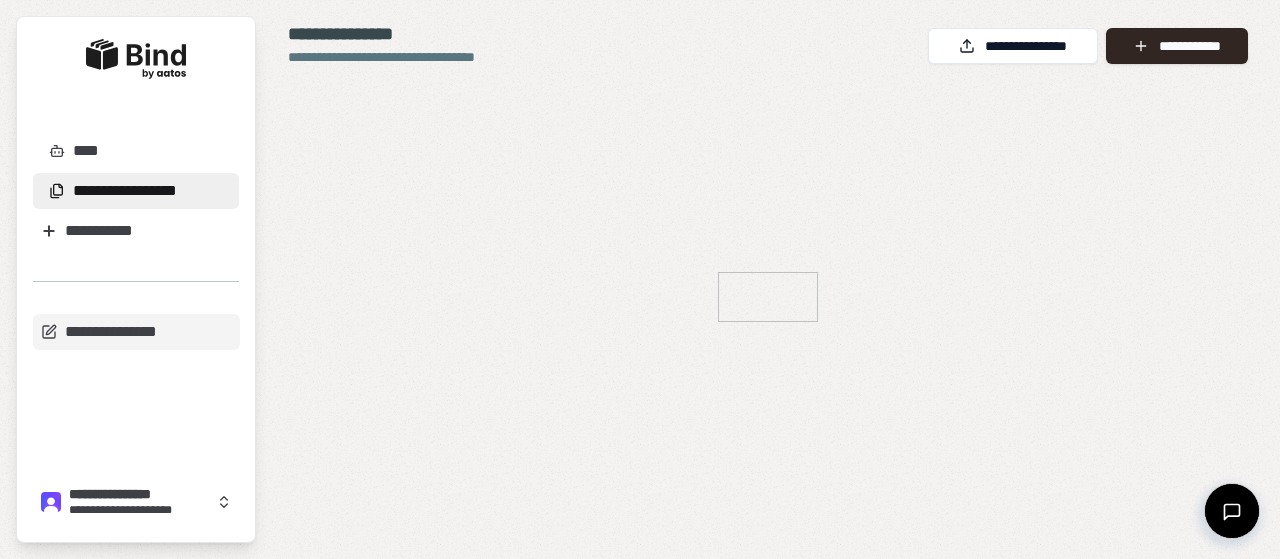 scroll, scrollTop: 0, scrollLeft: 0, axis: both 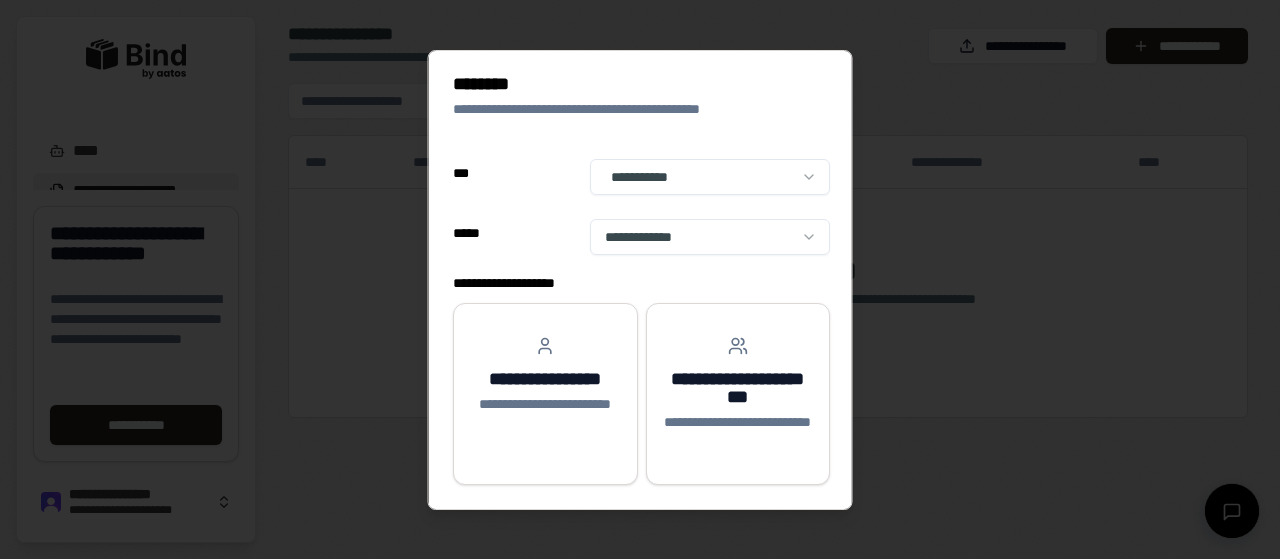 select on "**" 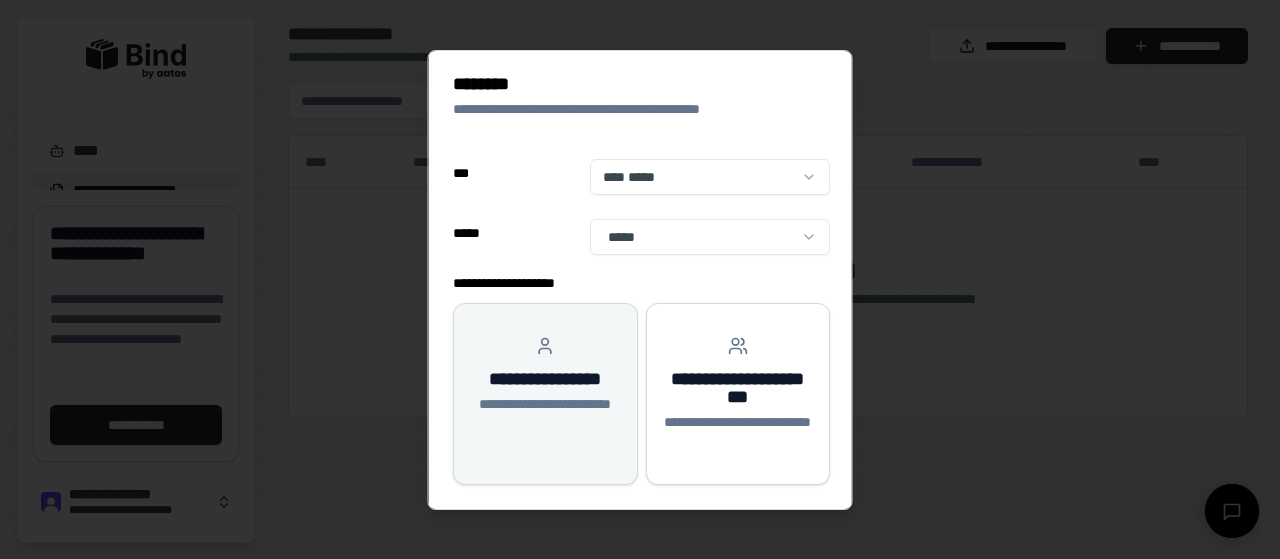 click on "**********" at bounding box center [545, 414] 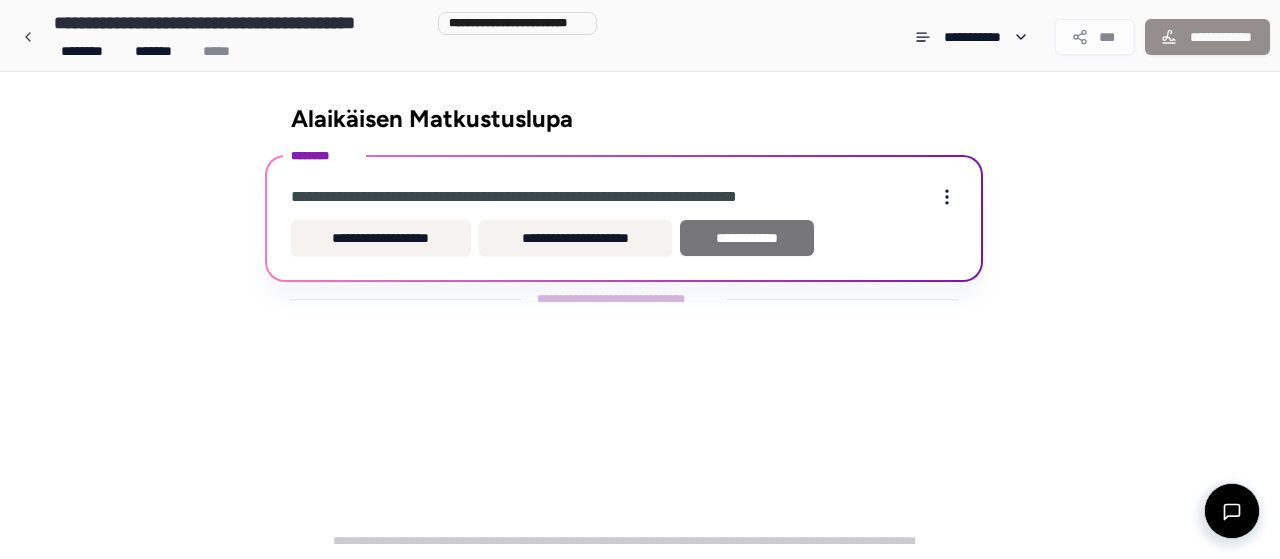 click on "**********" at bounding box center (747, 238) 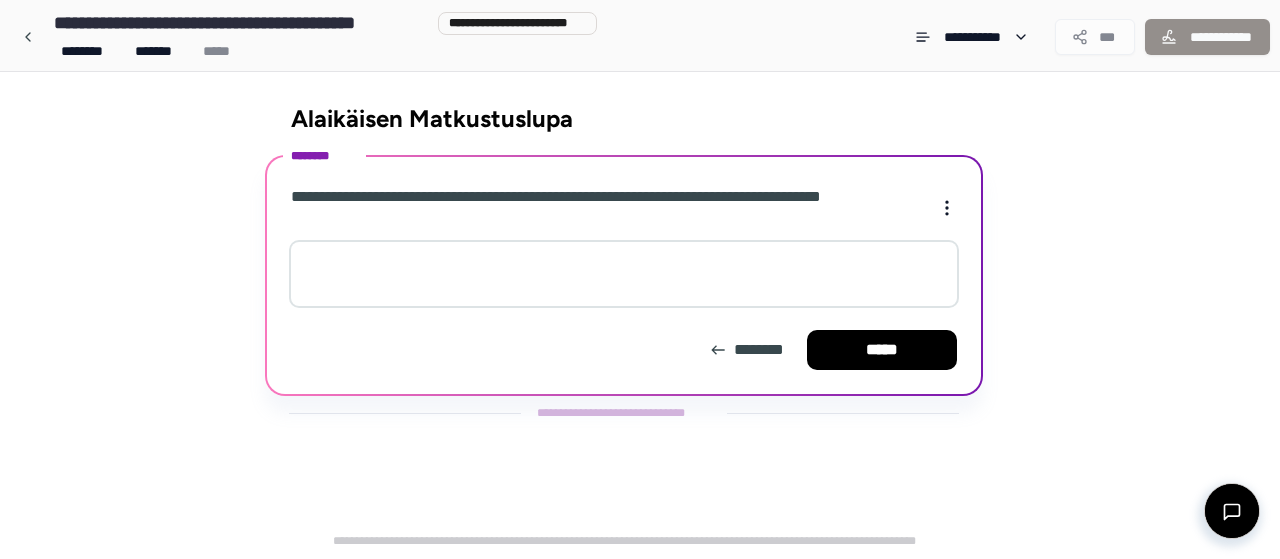 click at bounding box center (624, 274) 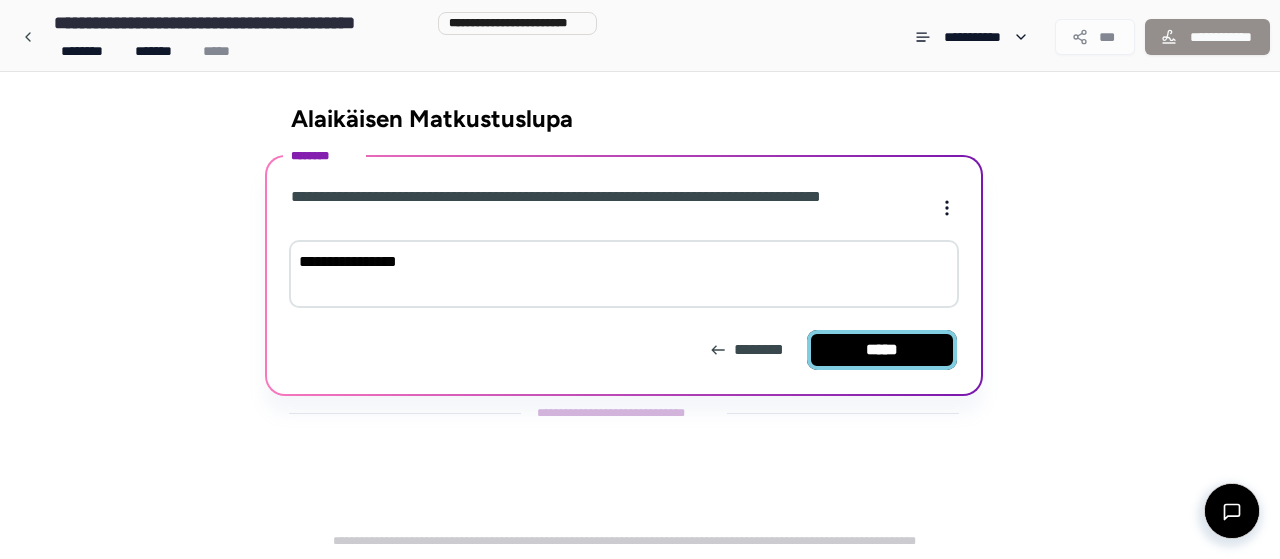 type on "**********" 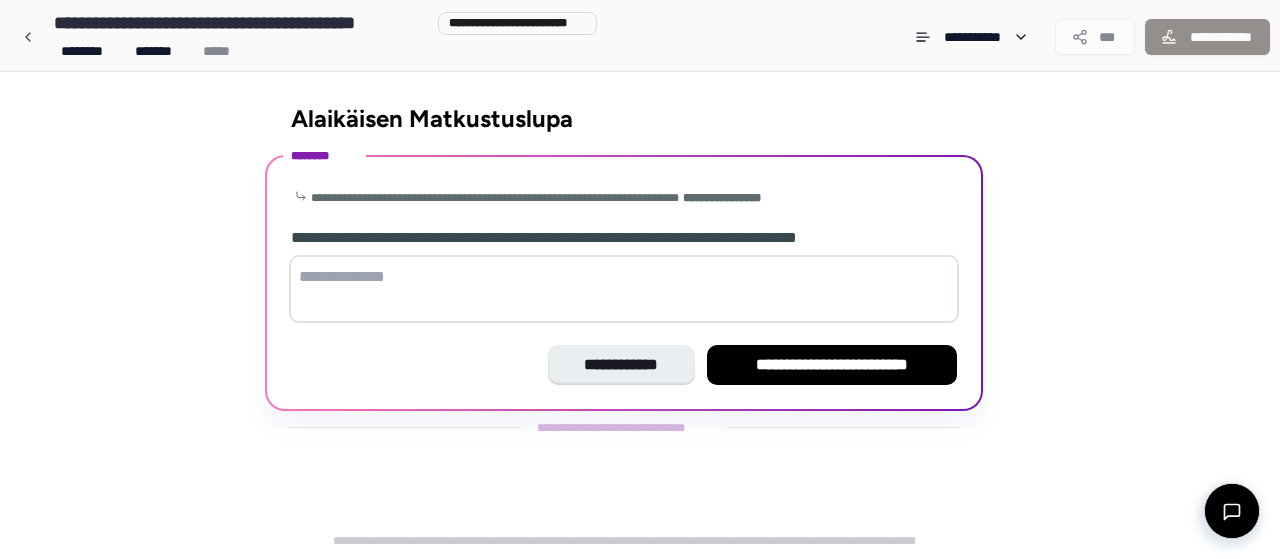 click at bounding box center [624, 289] 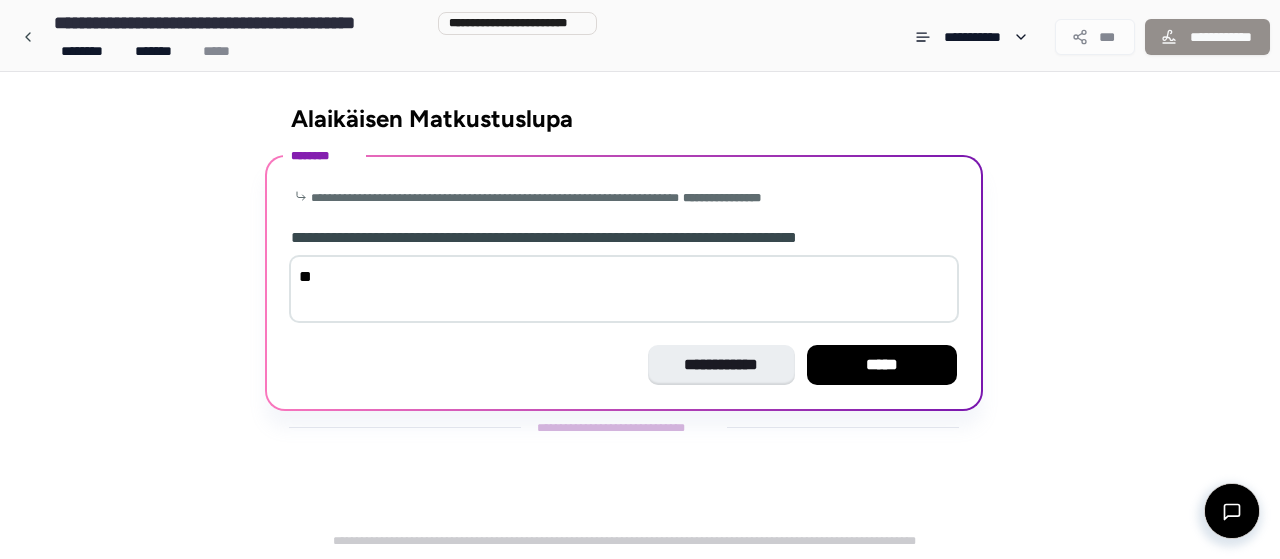 type on "*" 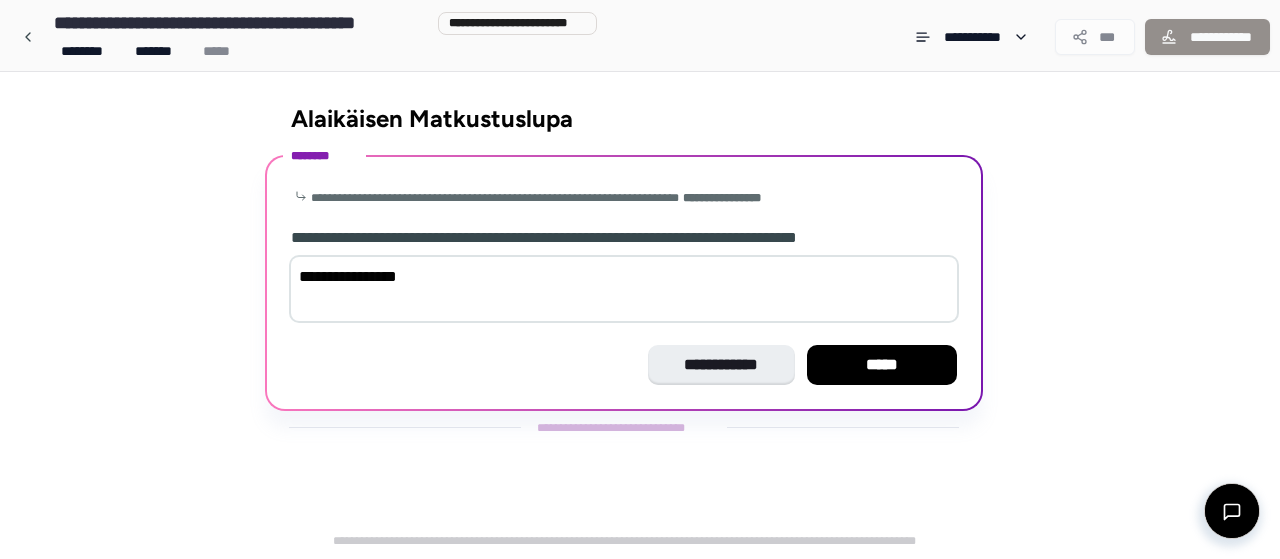 type on "**********" 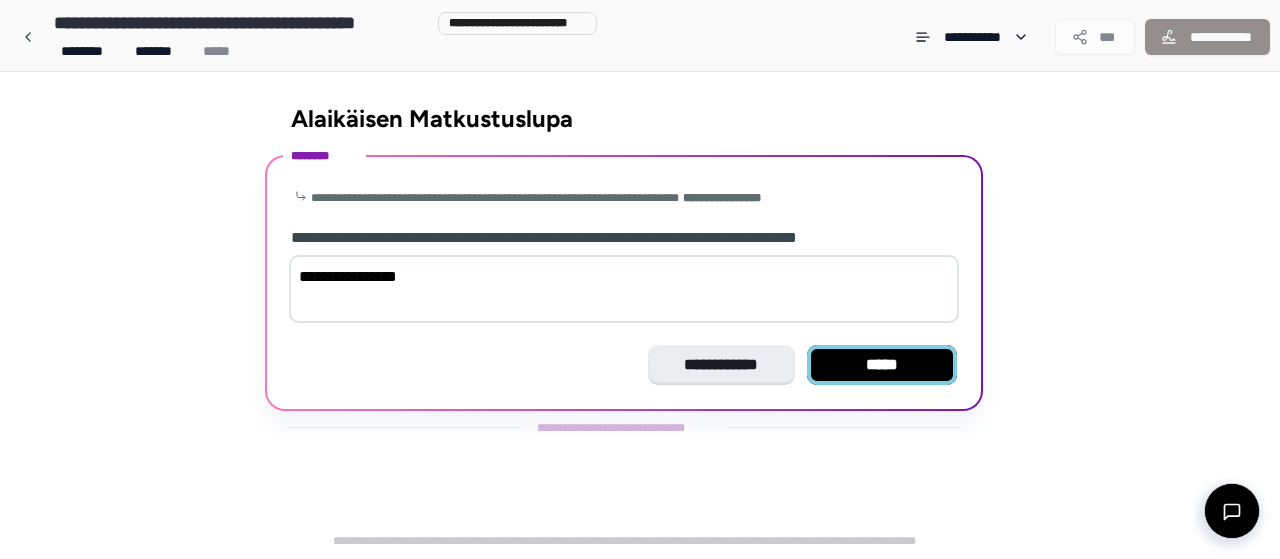 click on "*****" at bounding box center (882, 365) 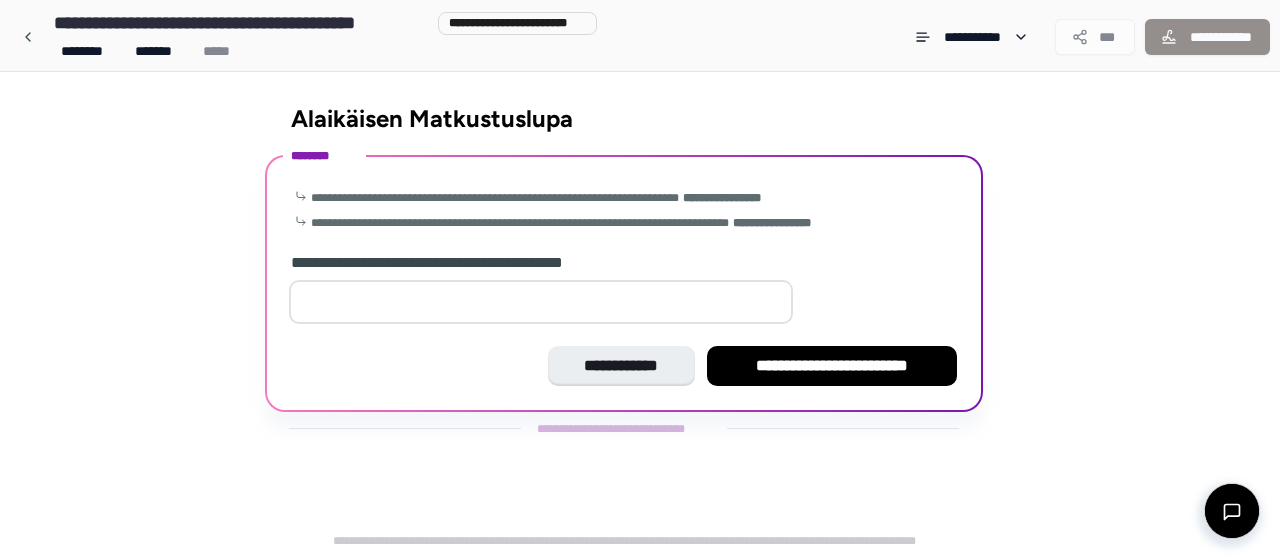 click at bounding box center (541, 302) 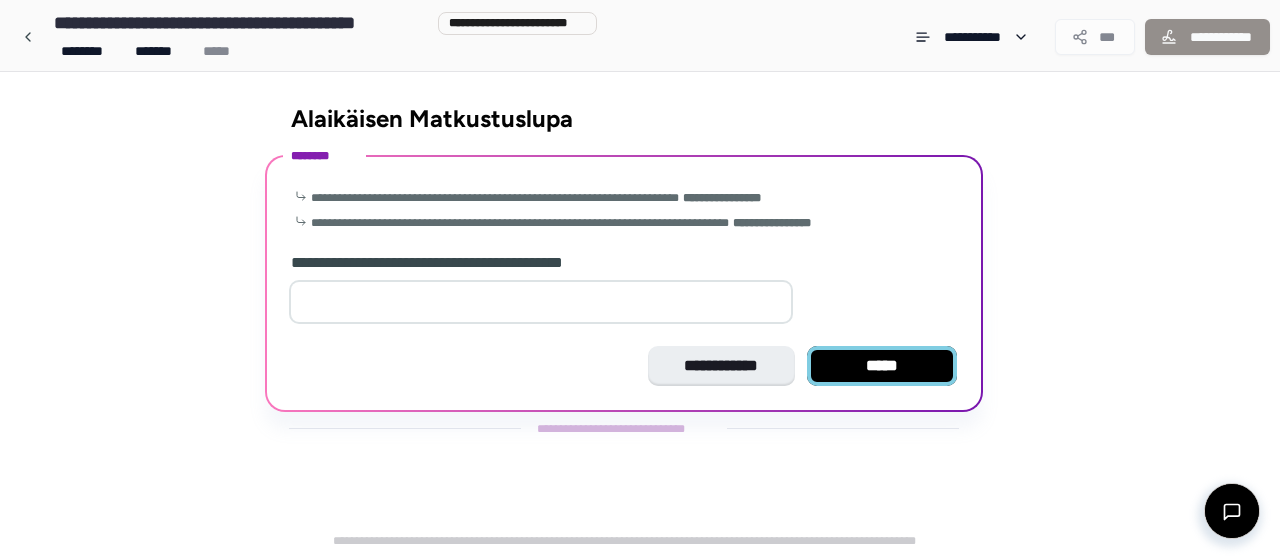 type on "*" 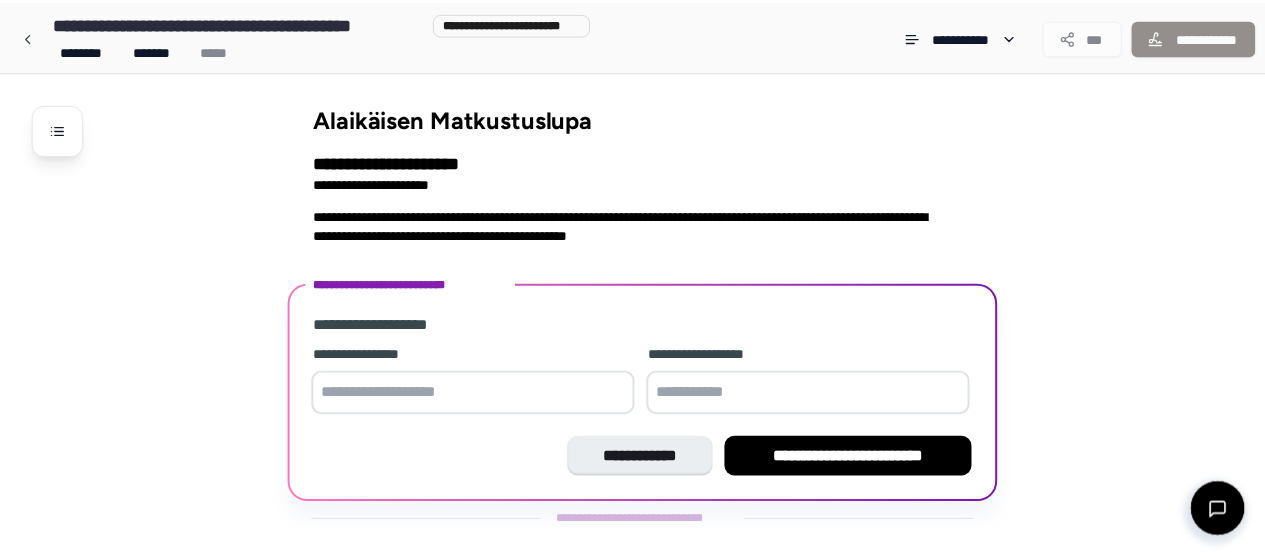 scroll, scrollTop: 23, scrollLeft: 0, axis: vertical 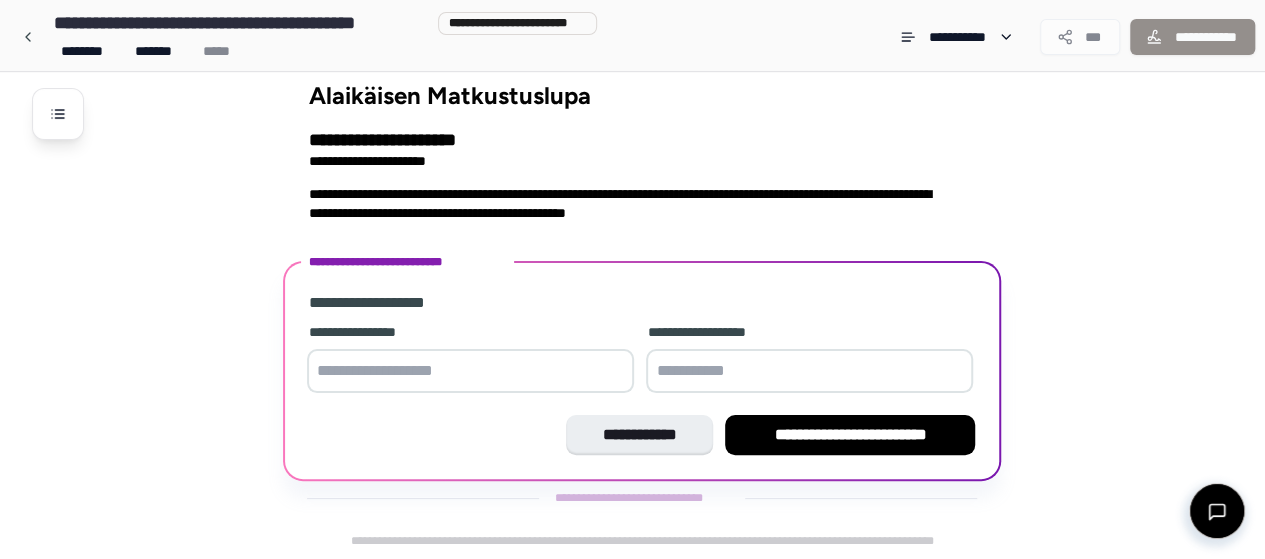 click at bounding box center [470, 371] 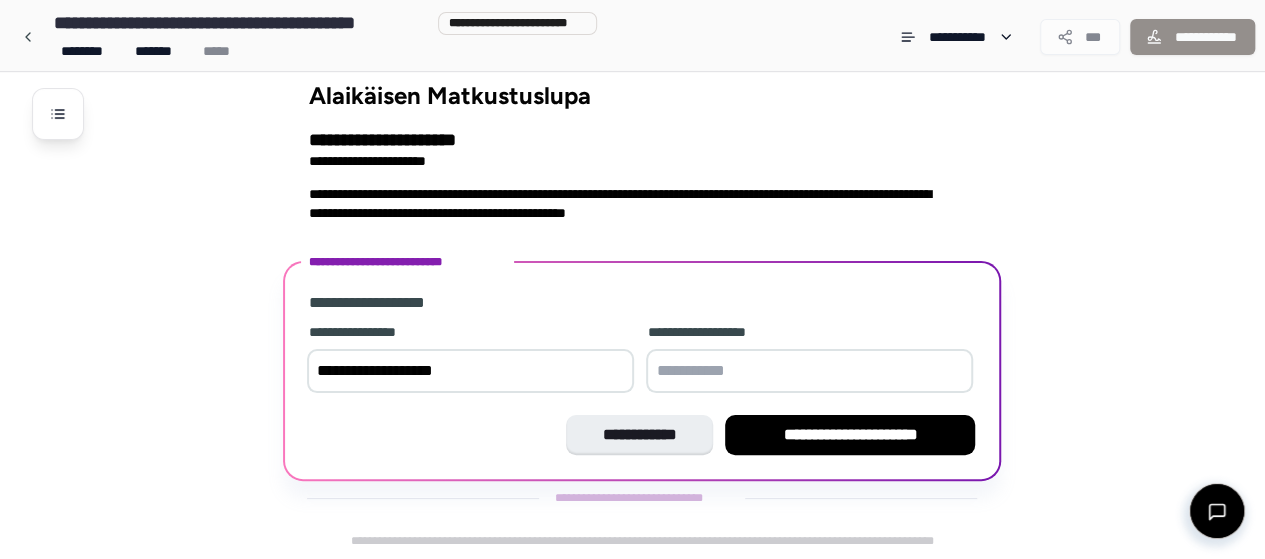type on "**********" 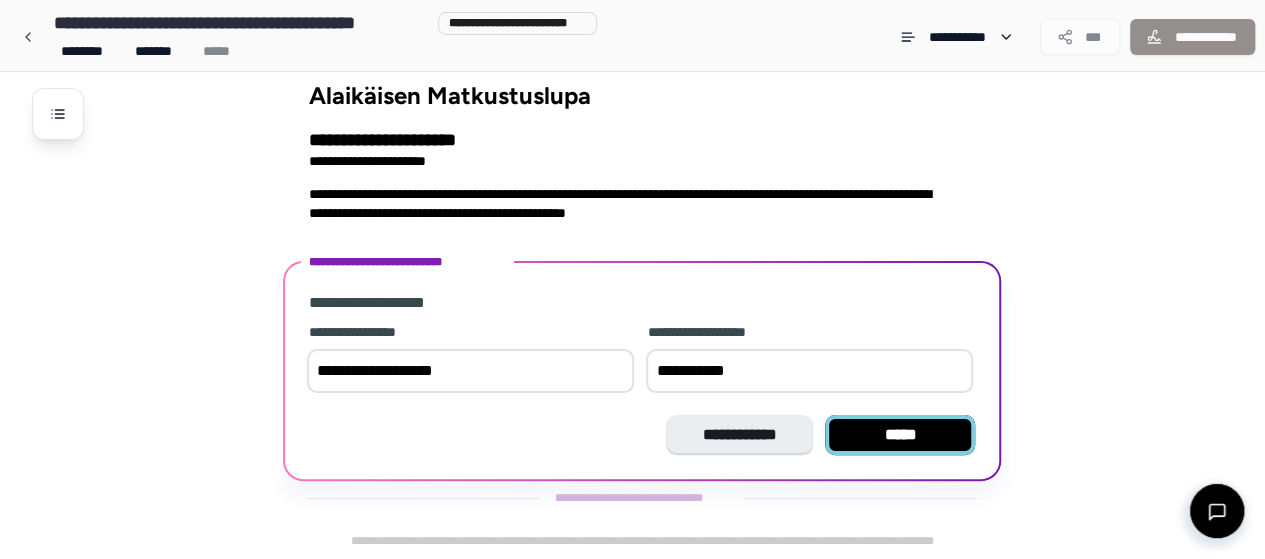 type on "**********" 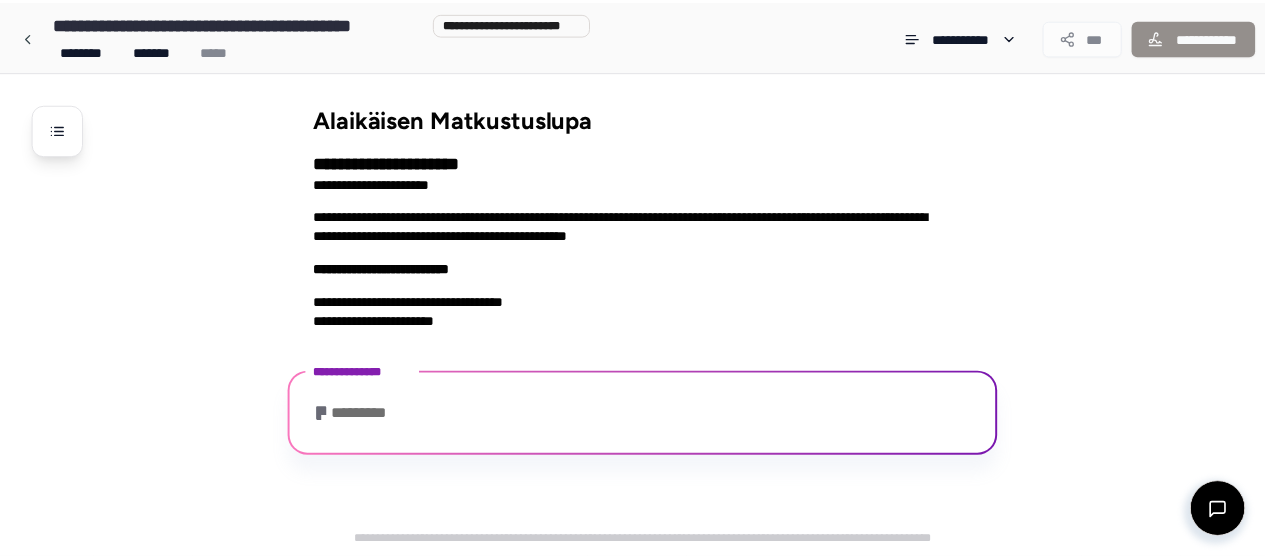 scroll, scrollTop: 272, scrollLeft: 0, axis: vertical 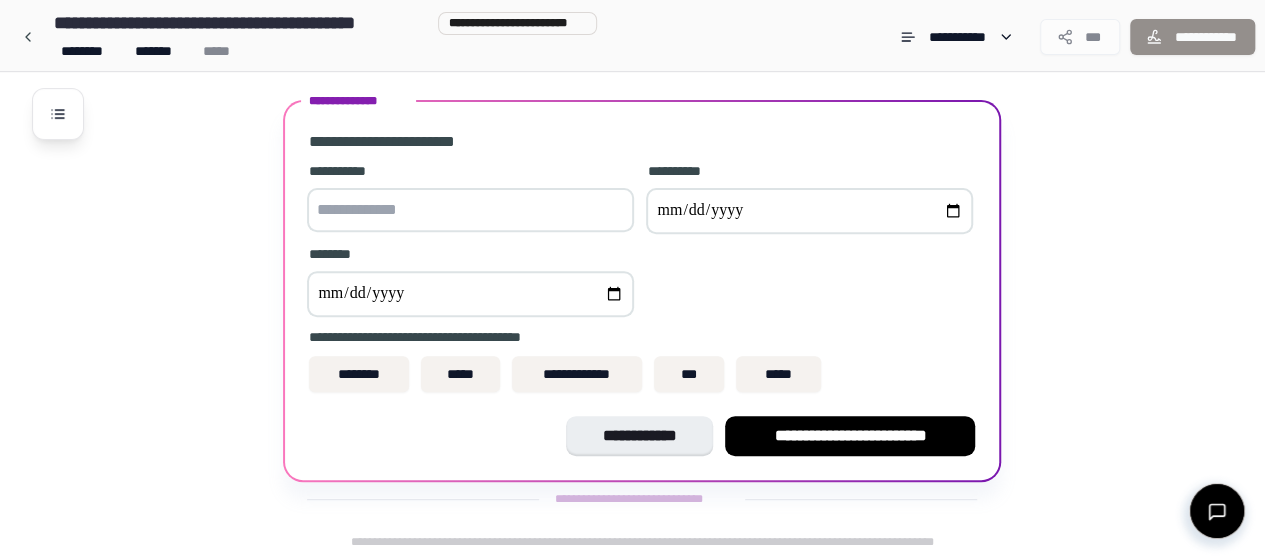 click at bounding box center [470, 210] 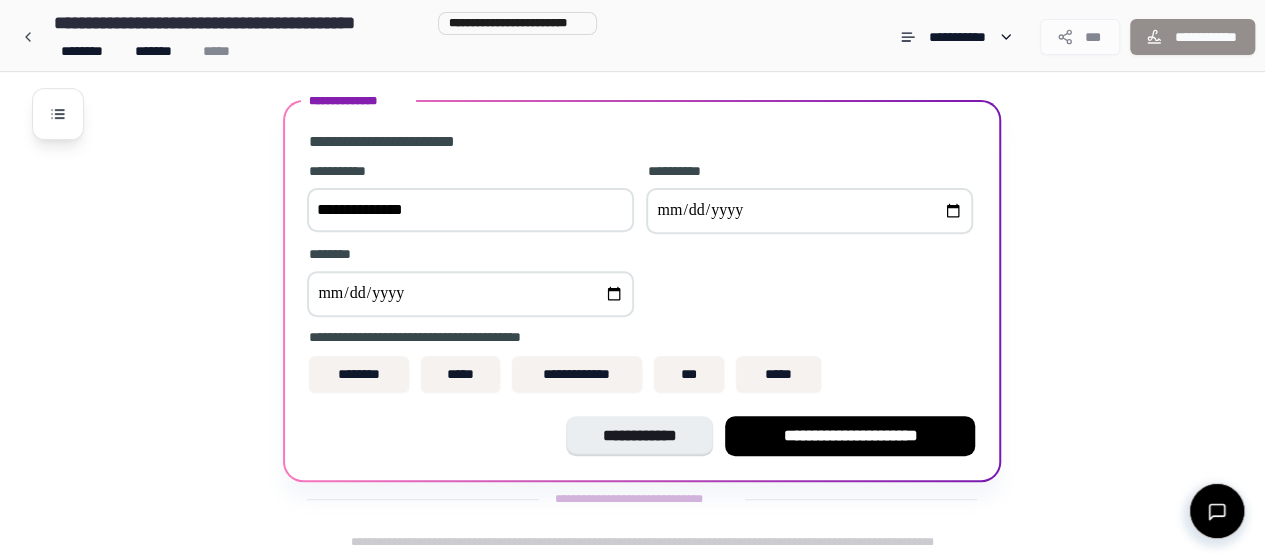 type on "**********" 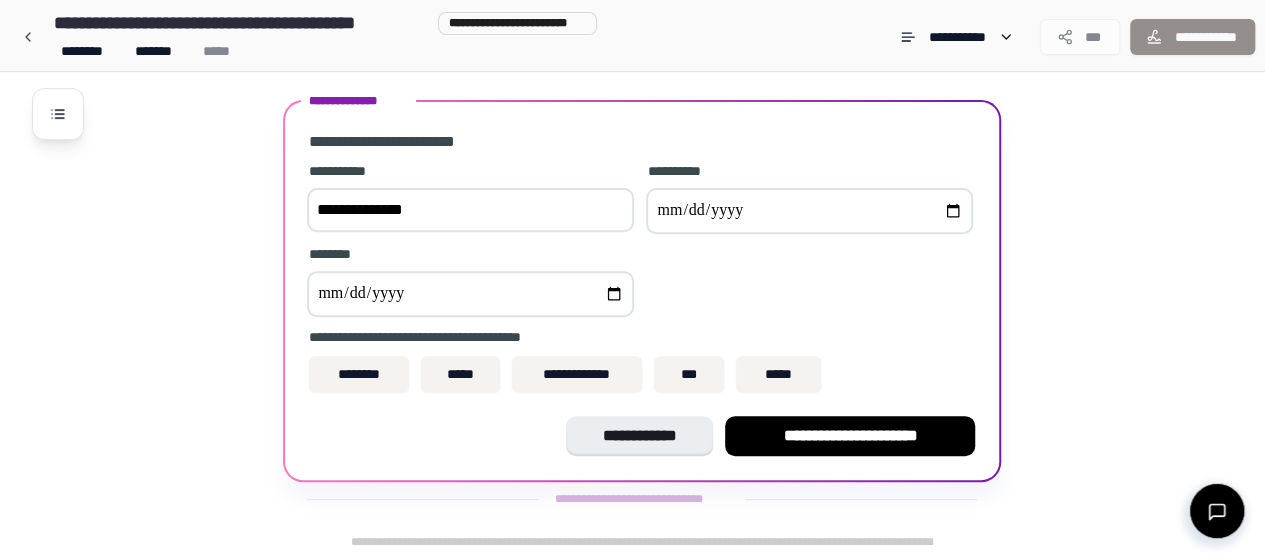click at bounding box center (809, 211) 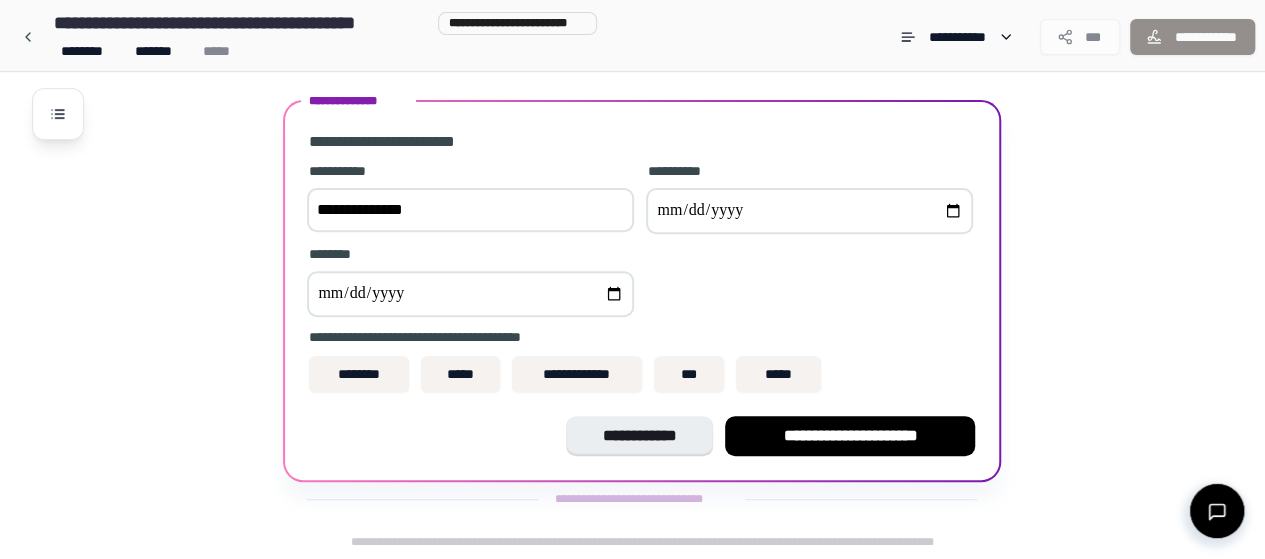 type on "**********" 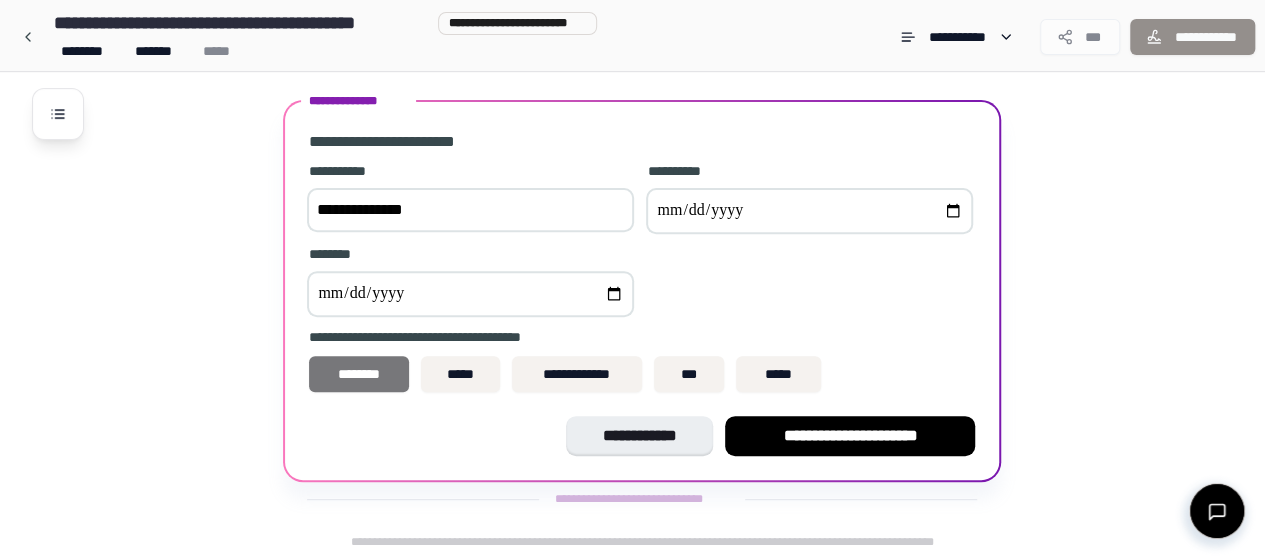 click on "********" at bounding box center [359, 374] 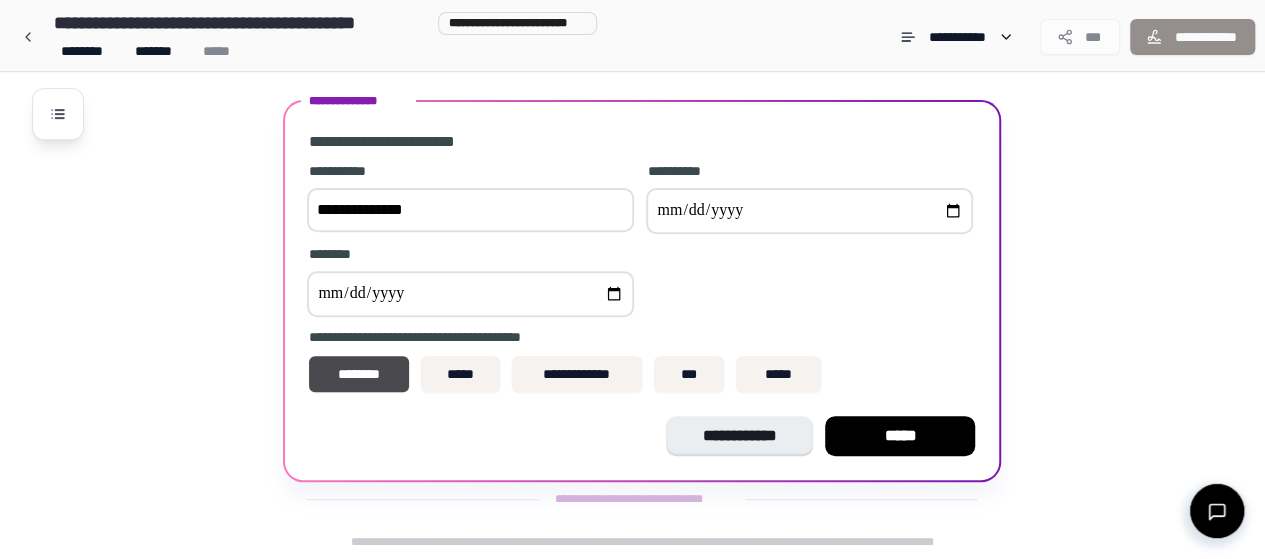 click on "*****" at bounding box center (900, 436) 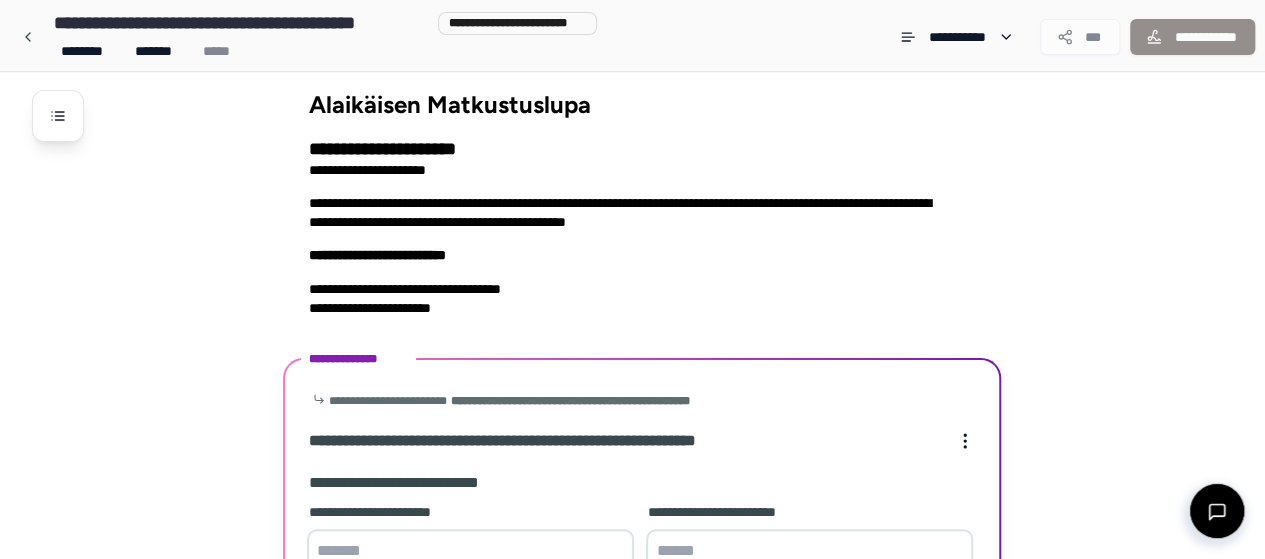 scroll, scrollTop: 320, scrollLeft: 0, axis: vertical 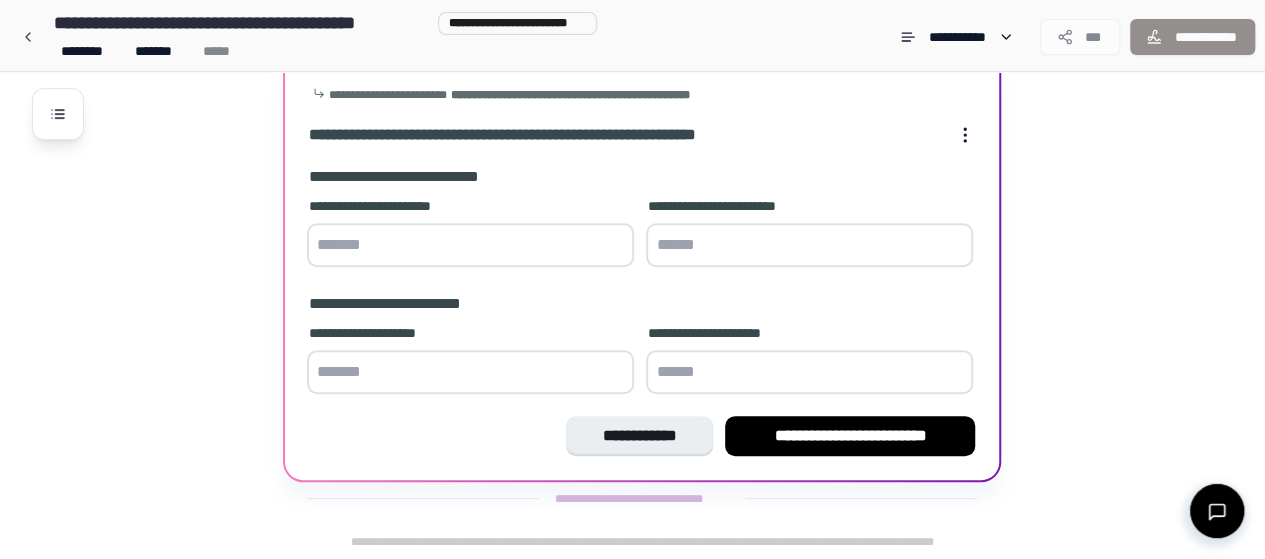 click at bounding box center [470, 245] 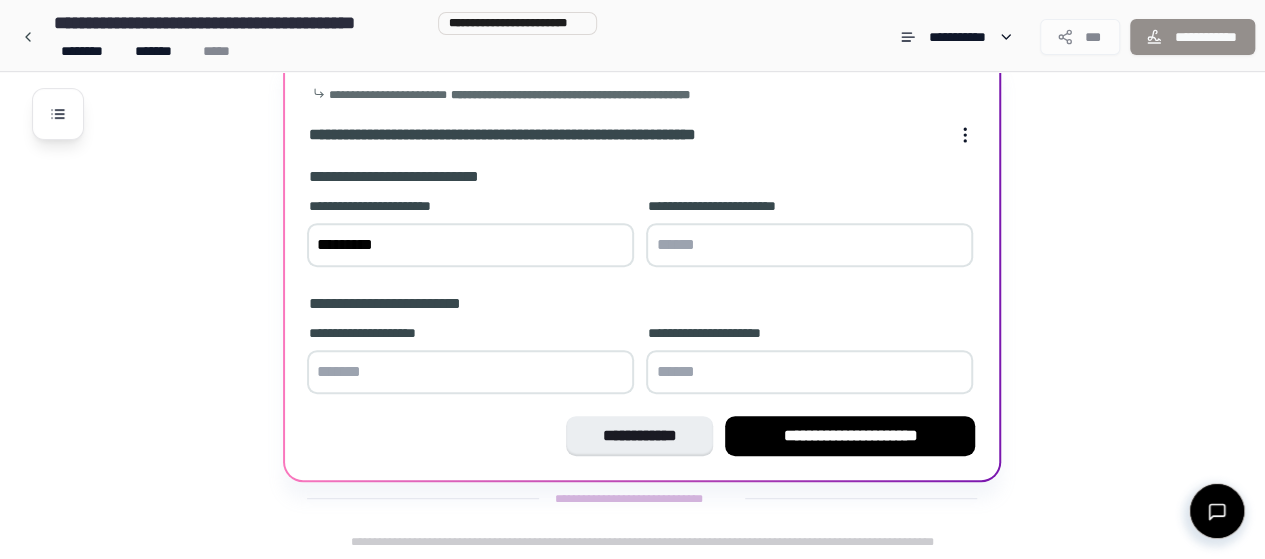 type on "*********" 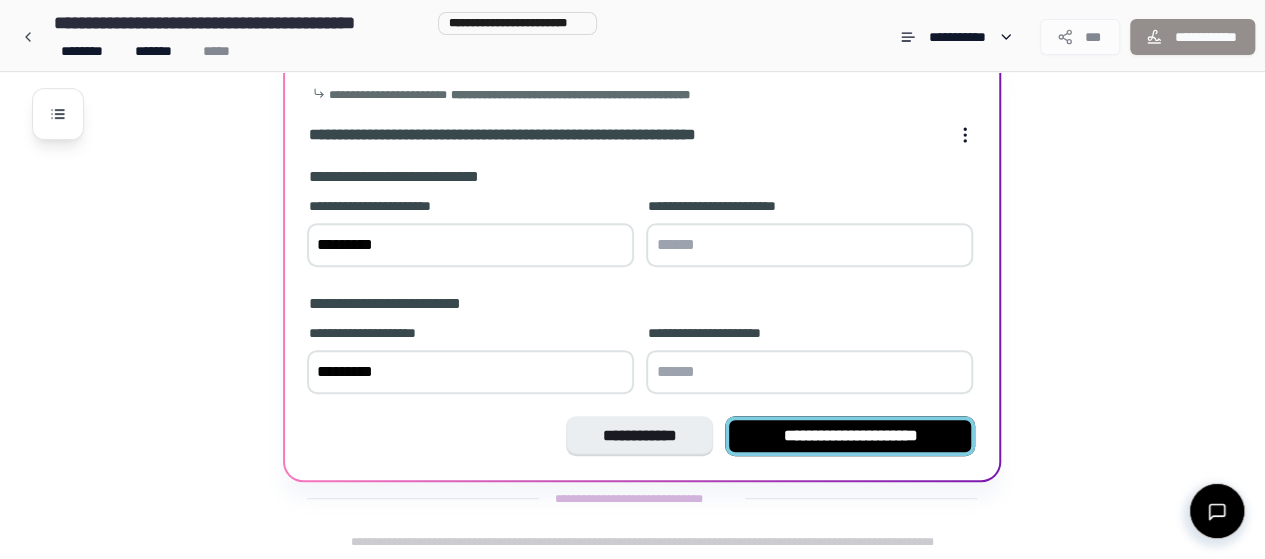 type on "*********" 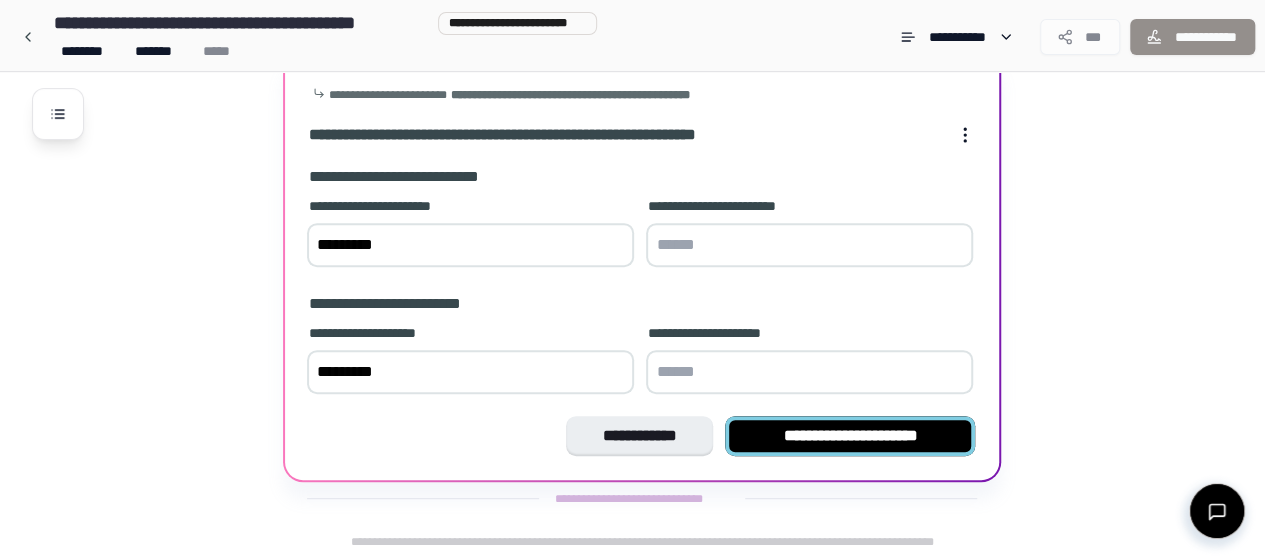 click on "**********" at bounding box center (850, 436) 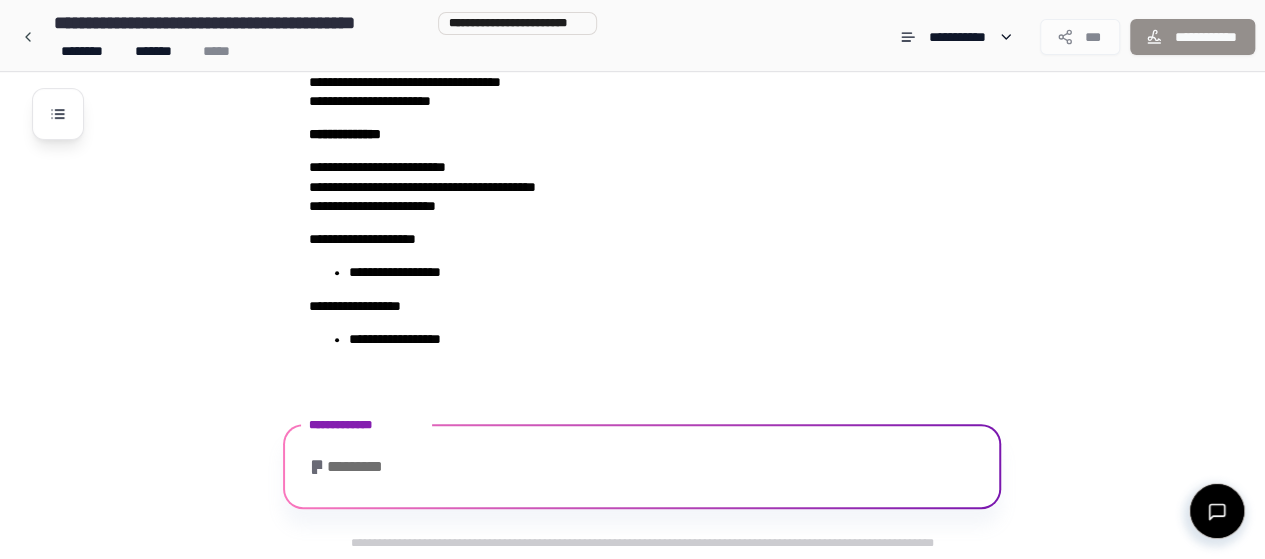 scroll, scrollTop: 318, scrollLeft: 0, axis: vertical 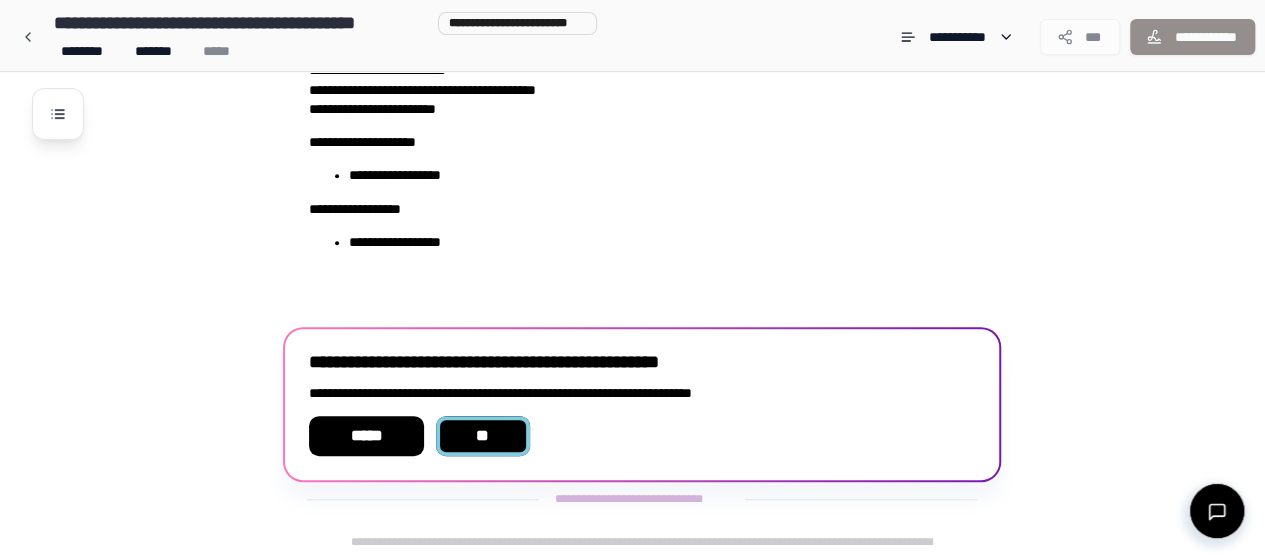 click on "**" at bounding box center (482, 436) 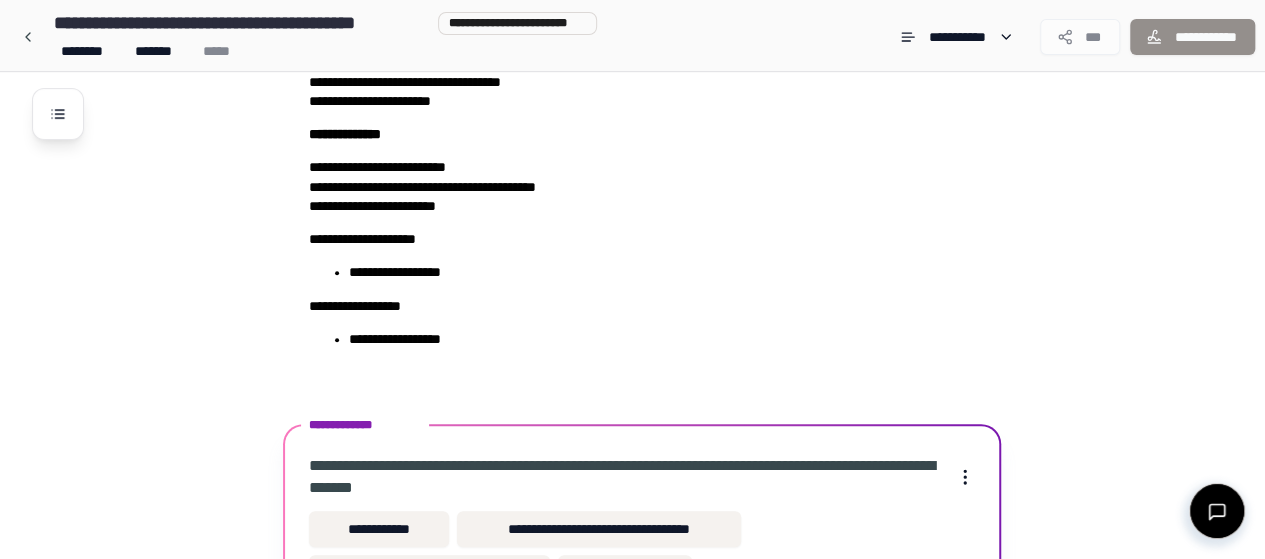 scroll, scrollTop: 357, scrollLeft: 0, axis: vertical 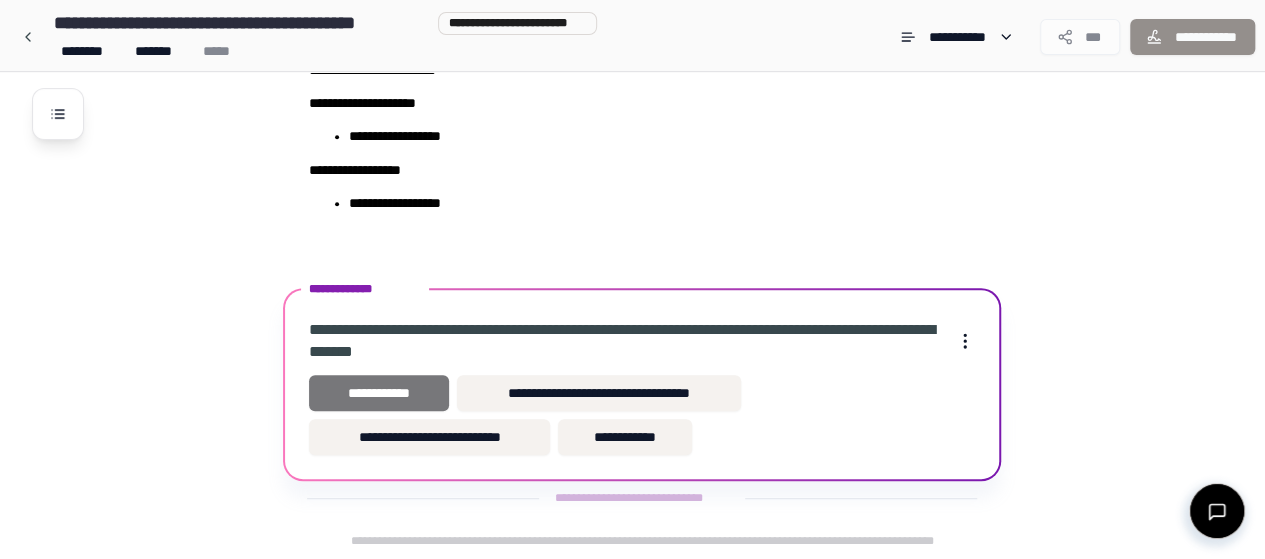 click on "**********" at bounding box center [379, 393] 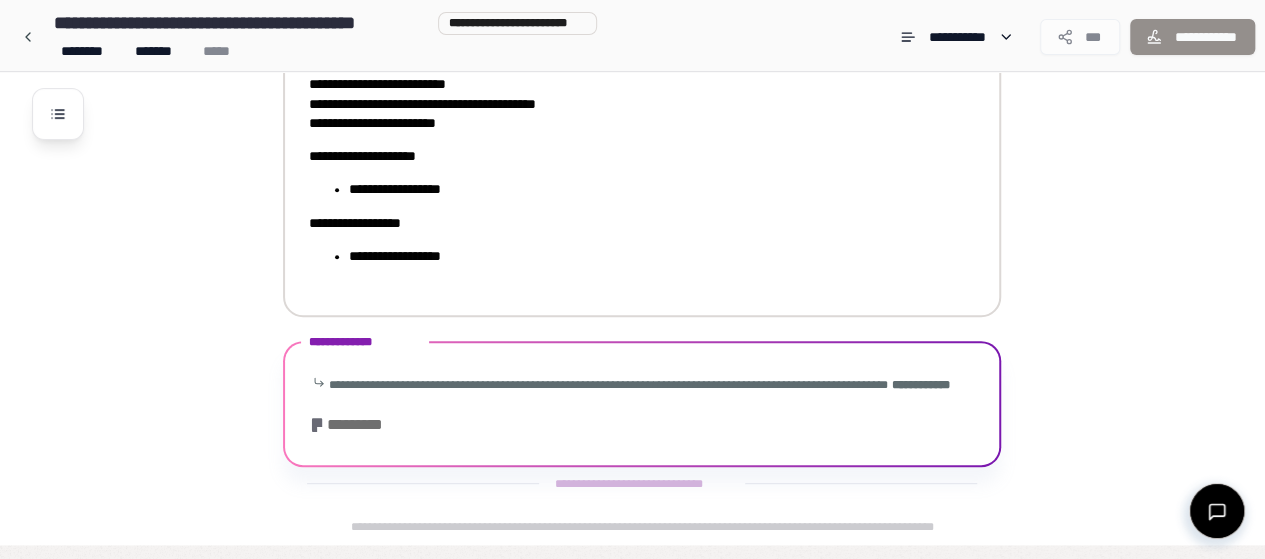 scroll, scrollTop: 522, scrollLeft: 0, axis: vertical 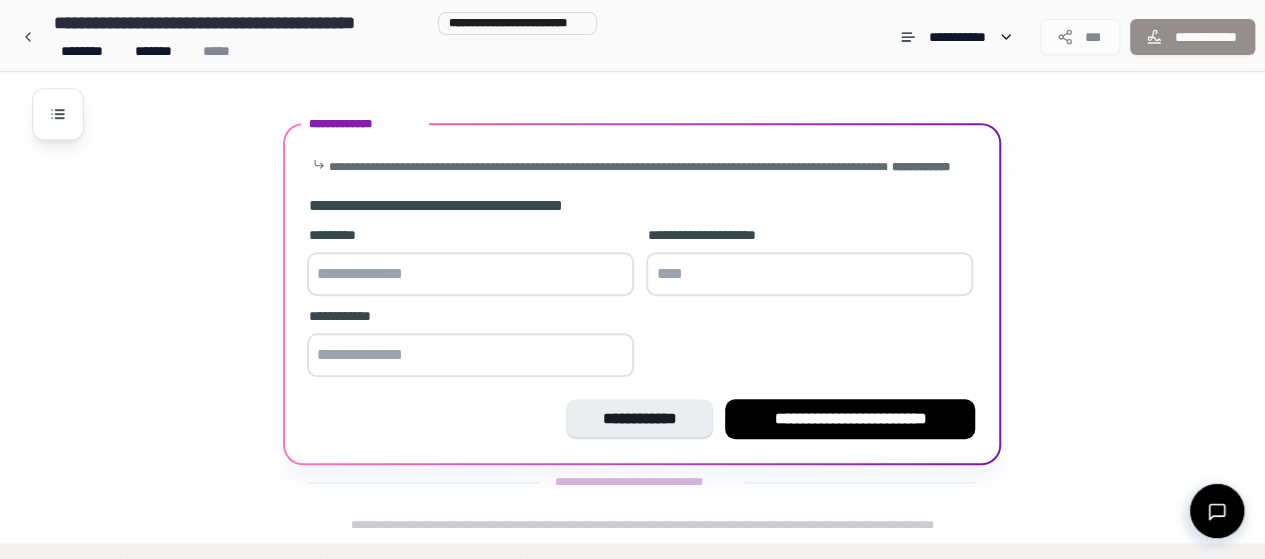click at bounding box center (470, 274) 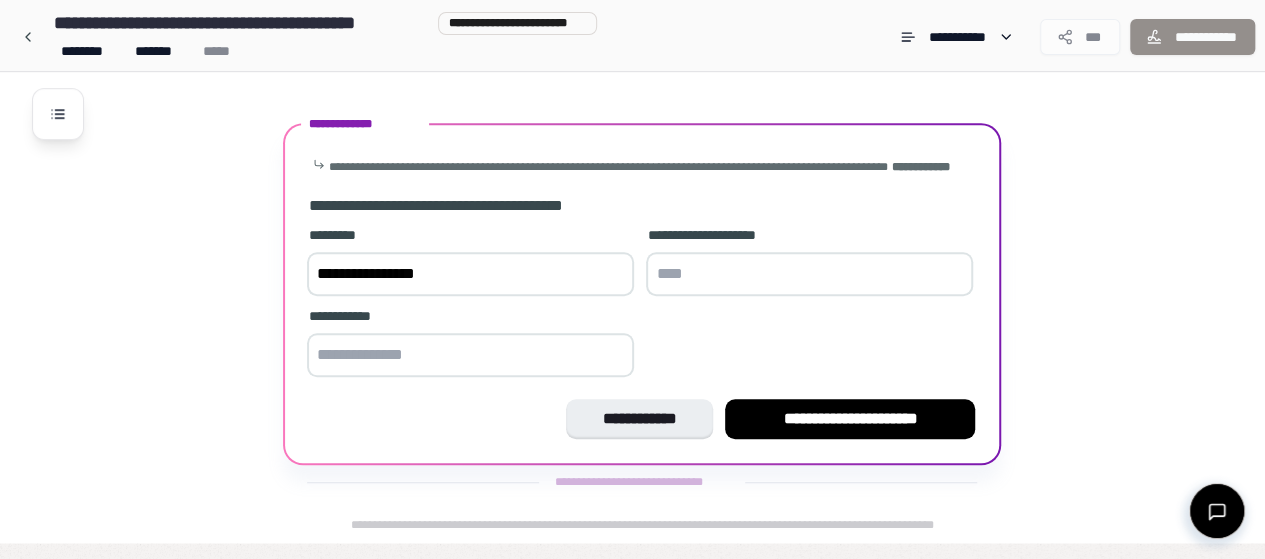 type on "**********" 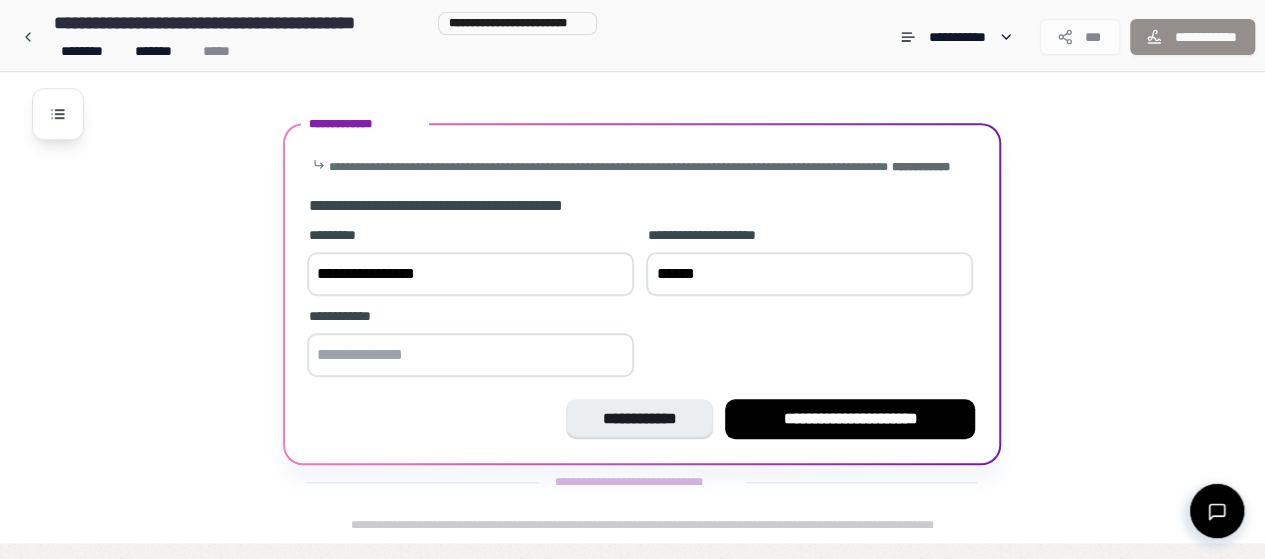 type on "******" 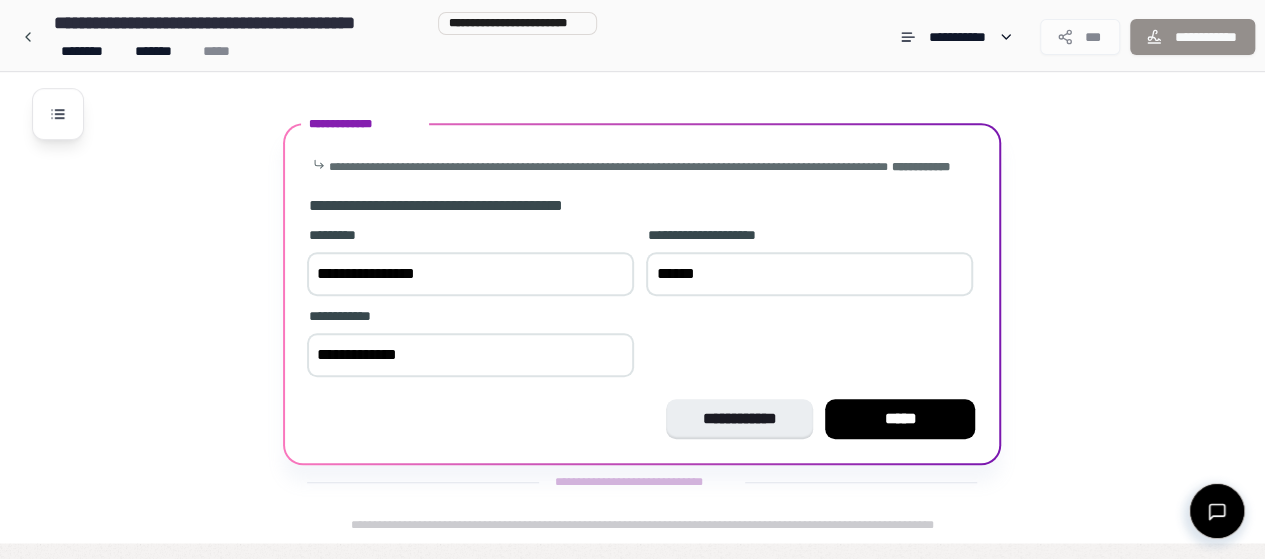 type on "**********" 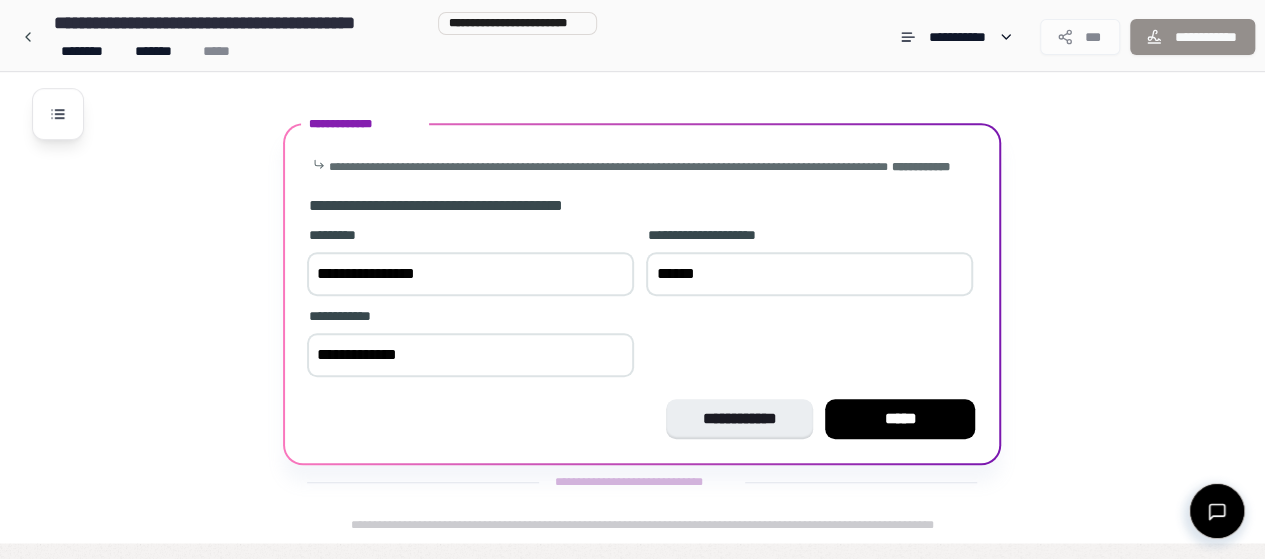 click on "**********" at bounding box center [470, 274] 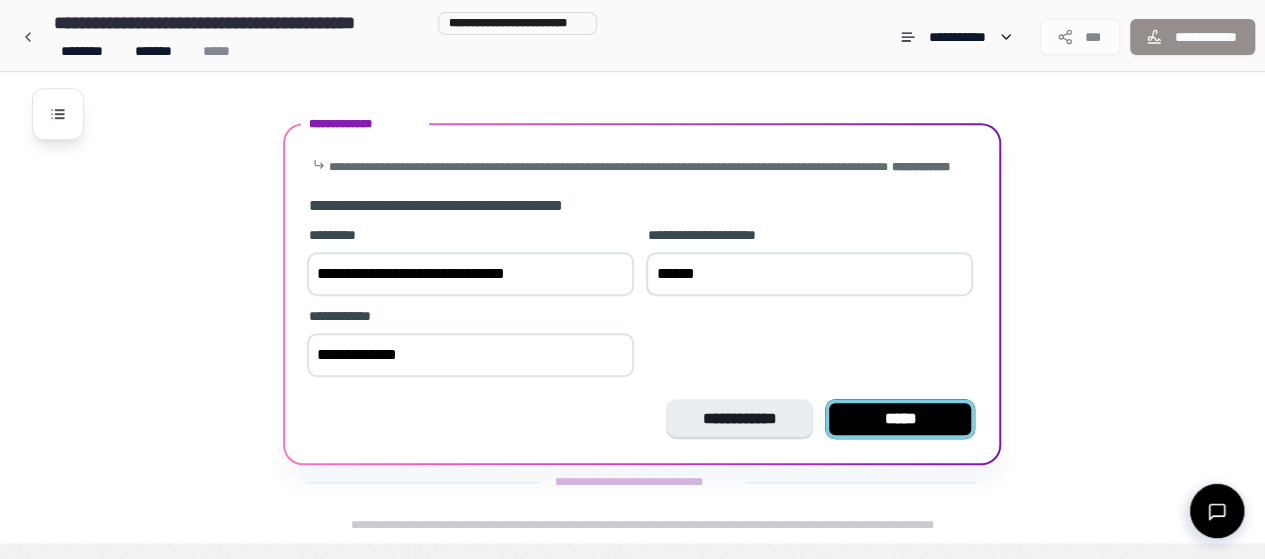 type on "**********" 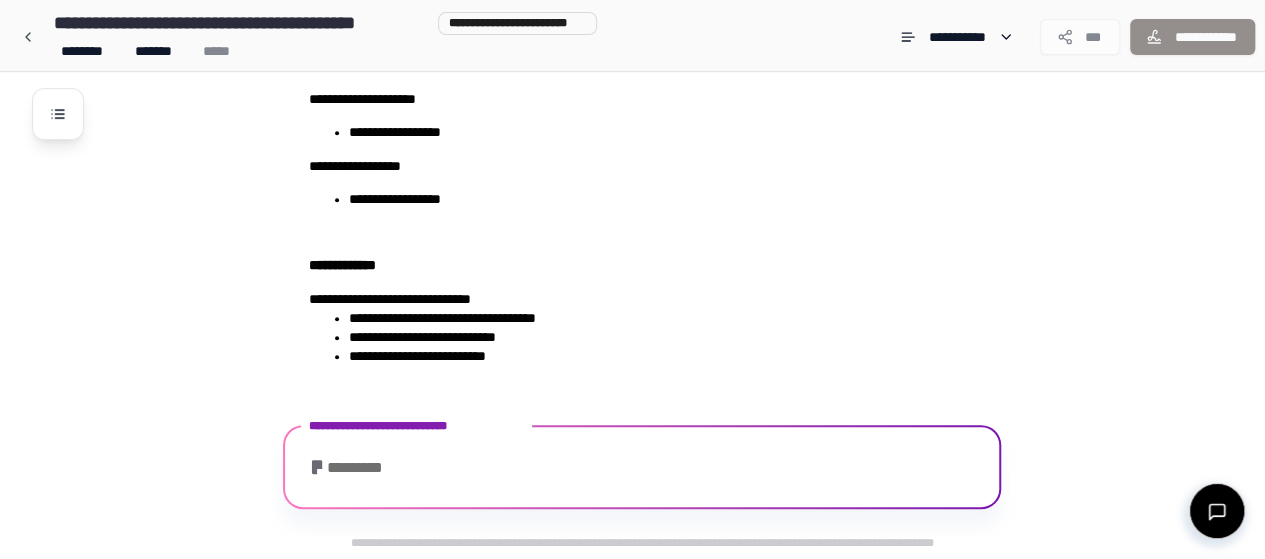 scroll, scrollTop: 686, scrollLeft: 0, axis: vertical 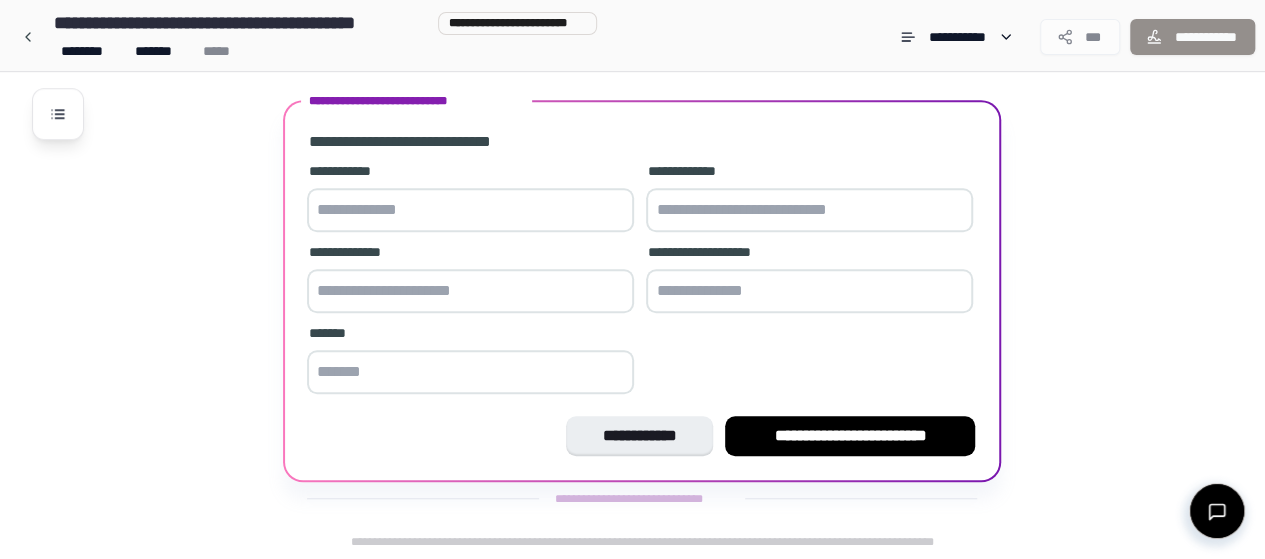 click at bounding box center (470, 210) 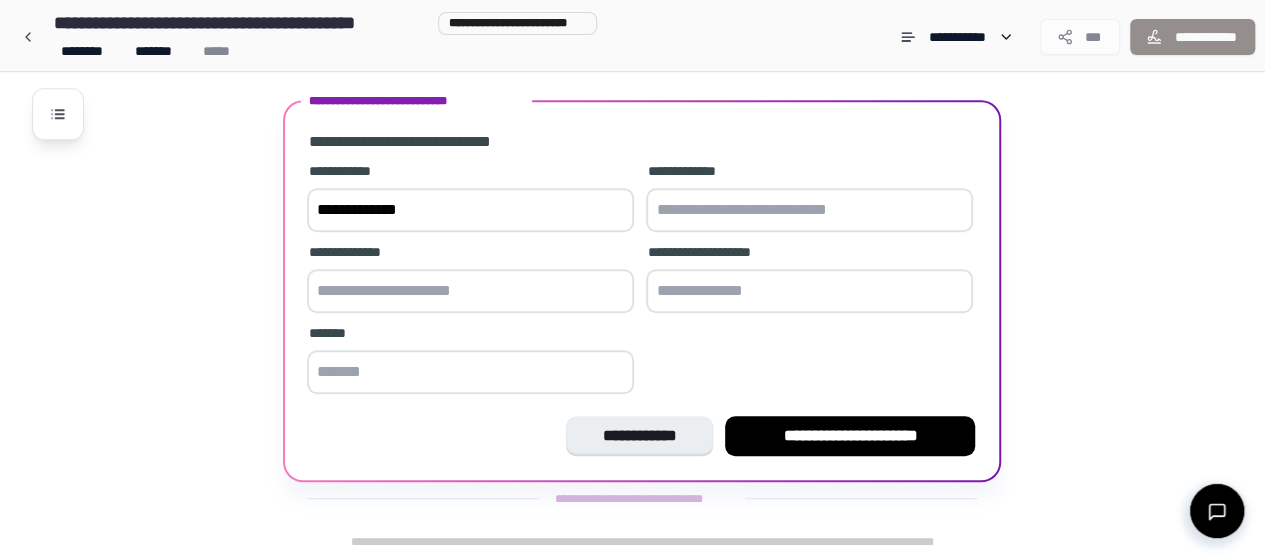 type on "**********" 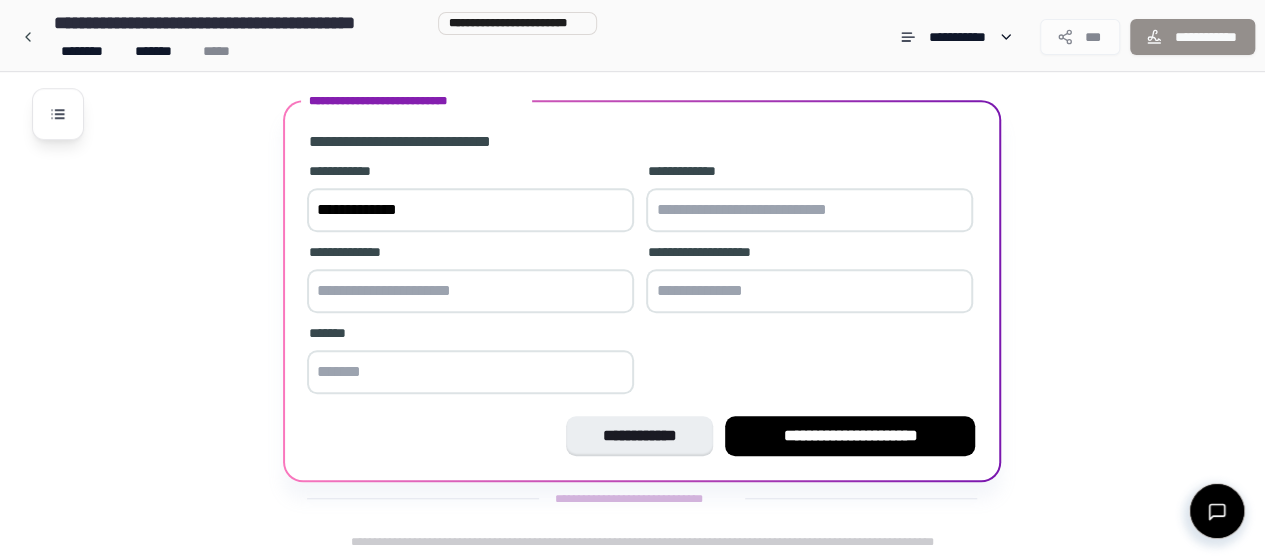 click at bounding box center (809, 210) 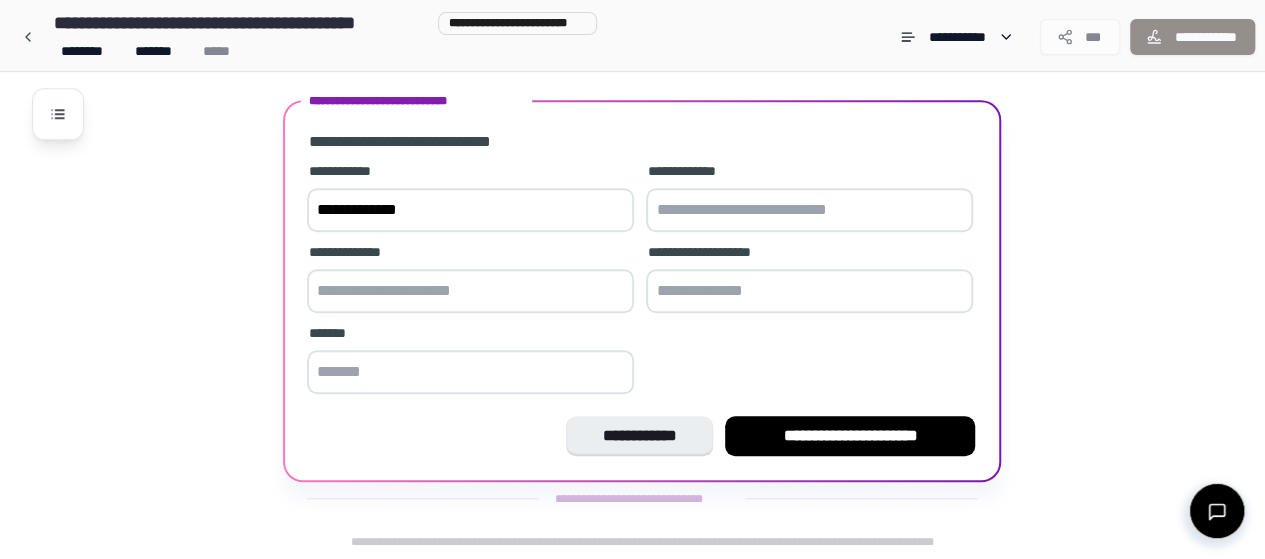 type on "**********" 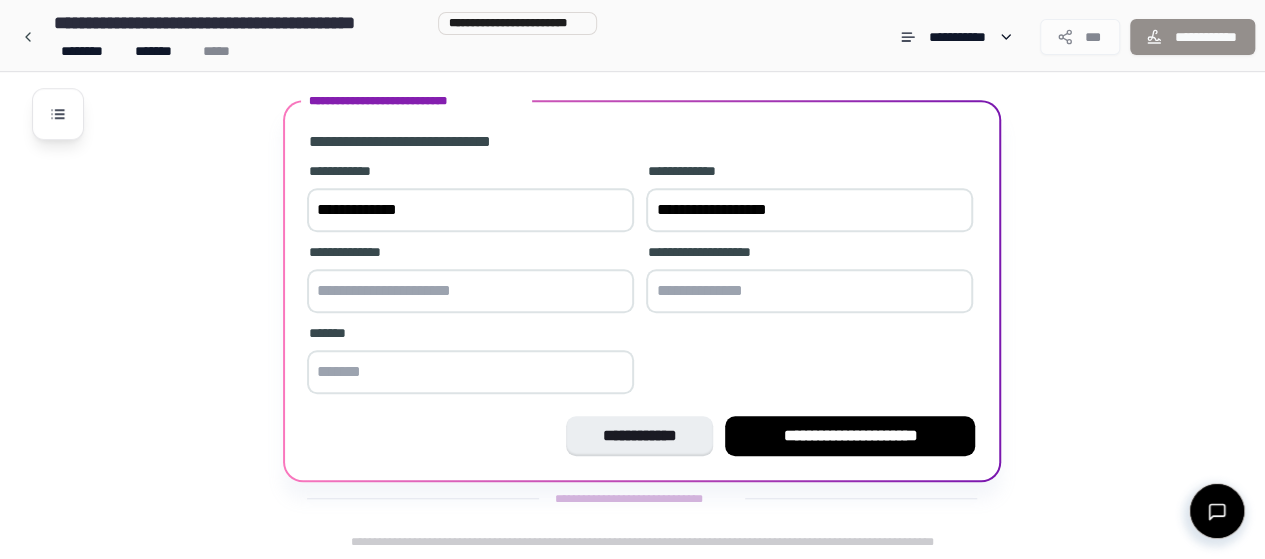 click at bounding box center [470, 291] 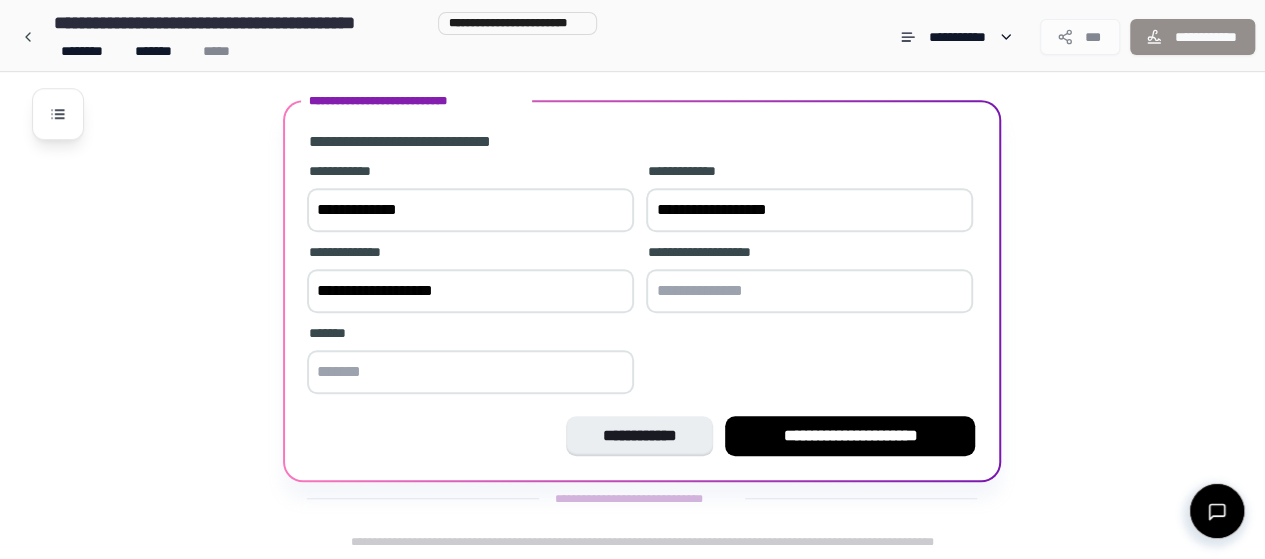 type on "**********" 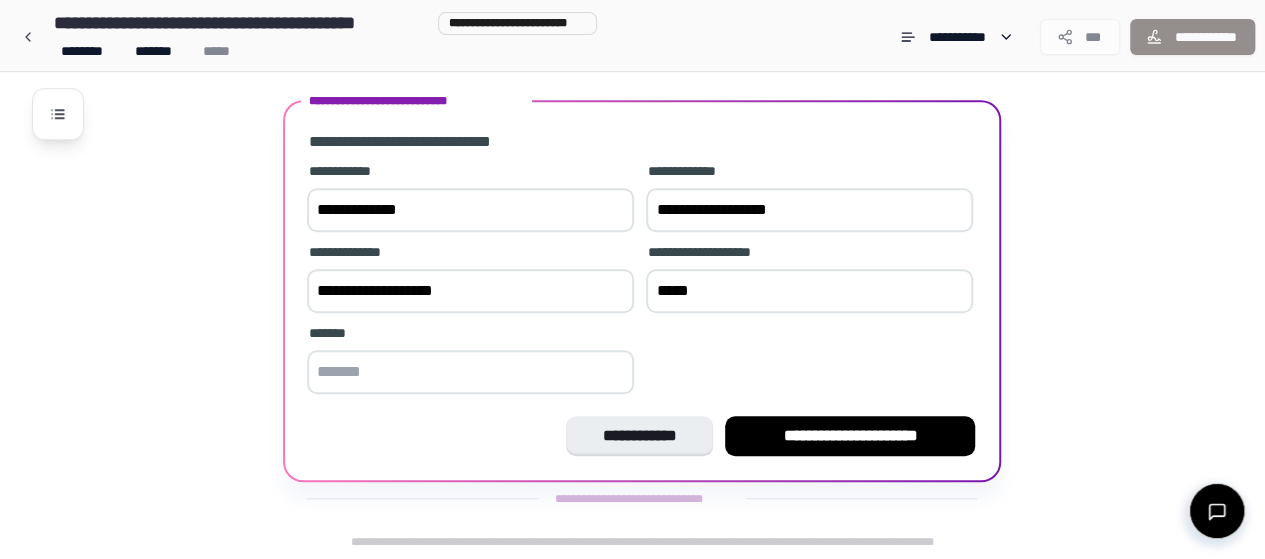 type on "*****" 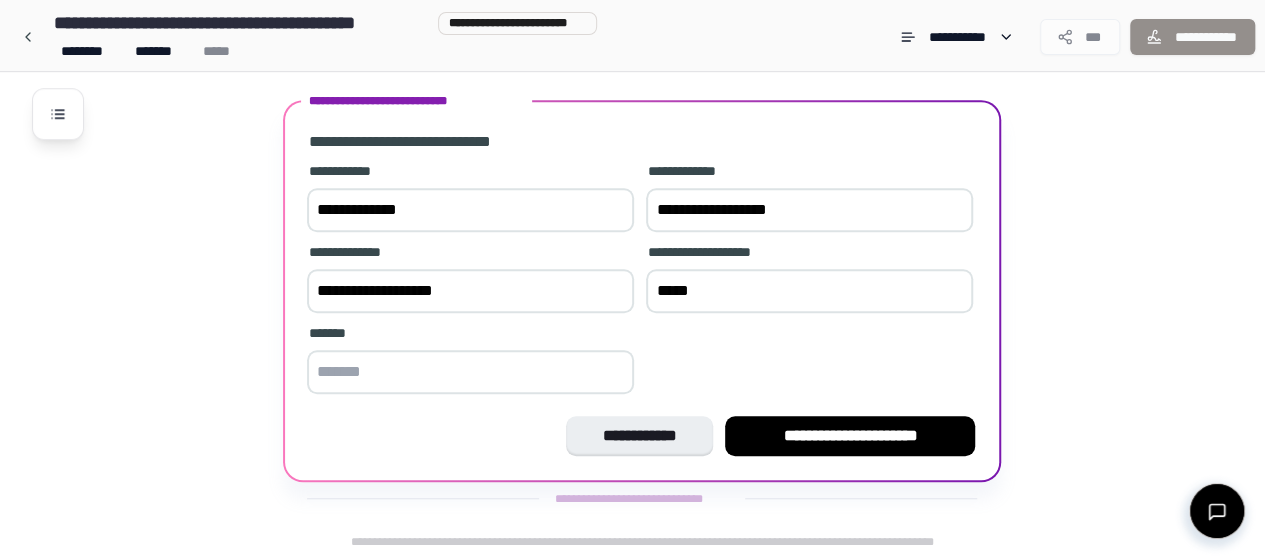 type on "*******" 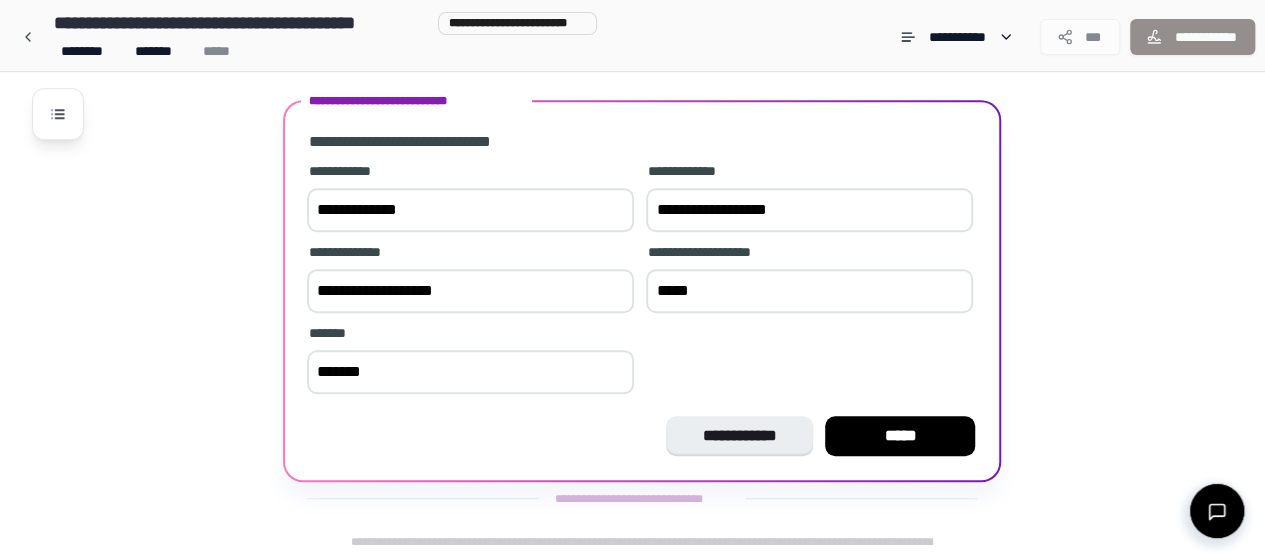 click on "*****" at bounding box center [809, 291] 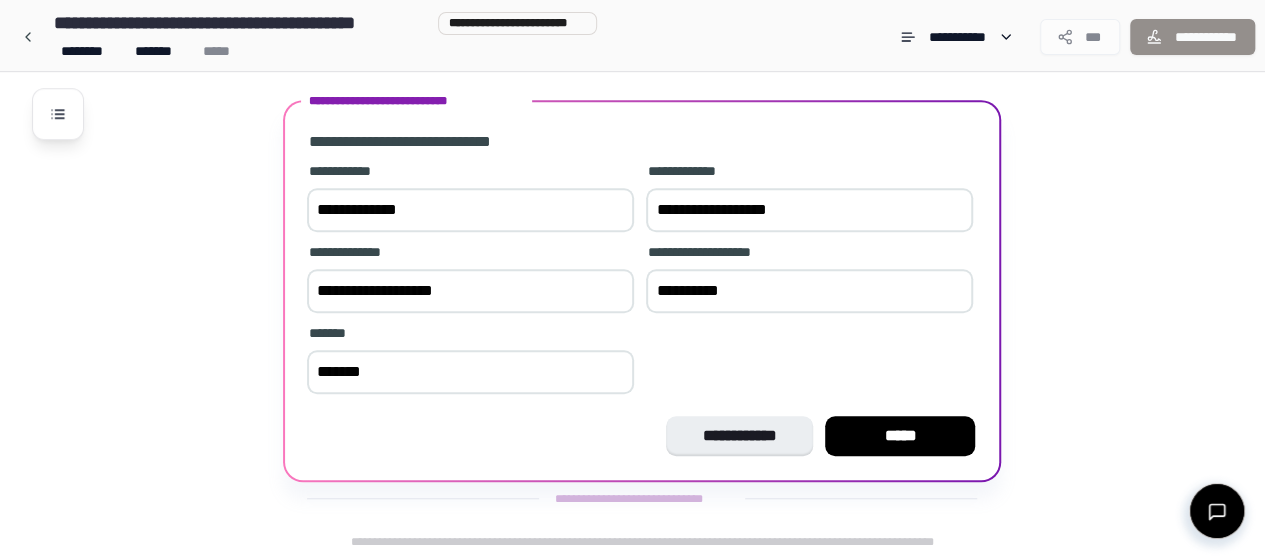 type on "**********" 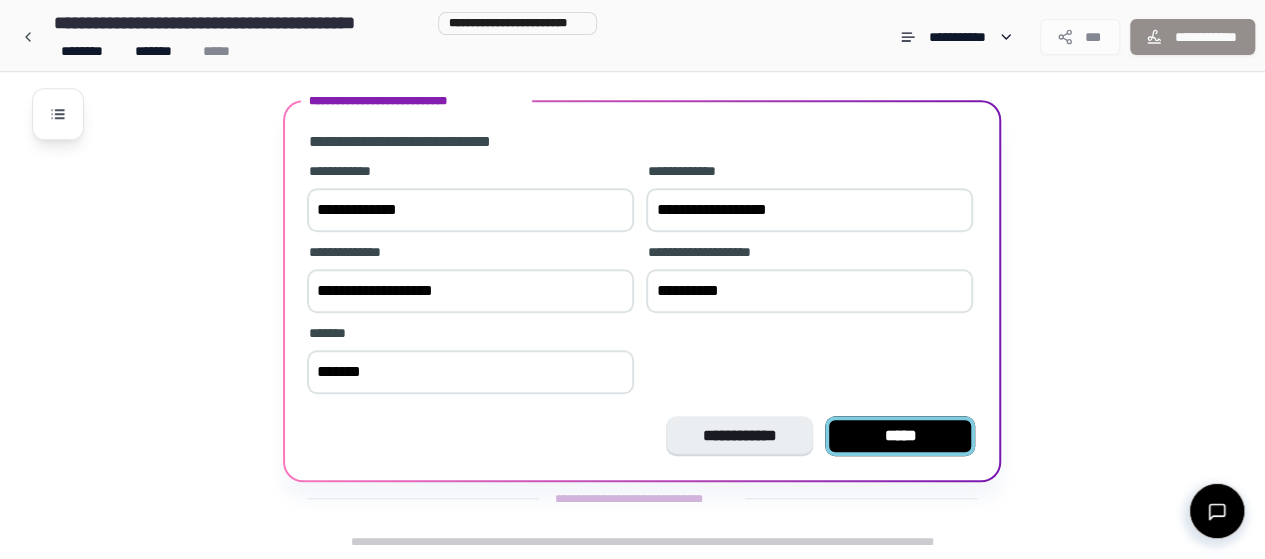 click on "*****" at bounding box center [900, 436] 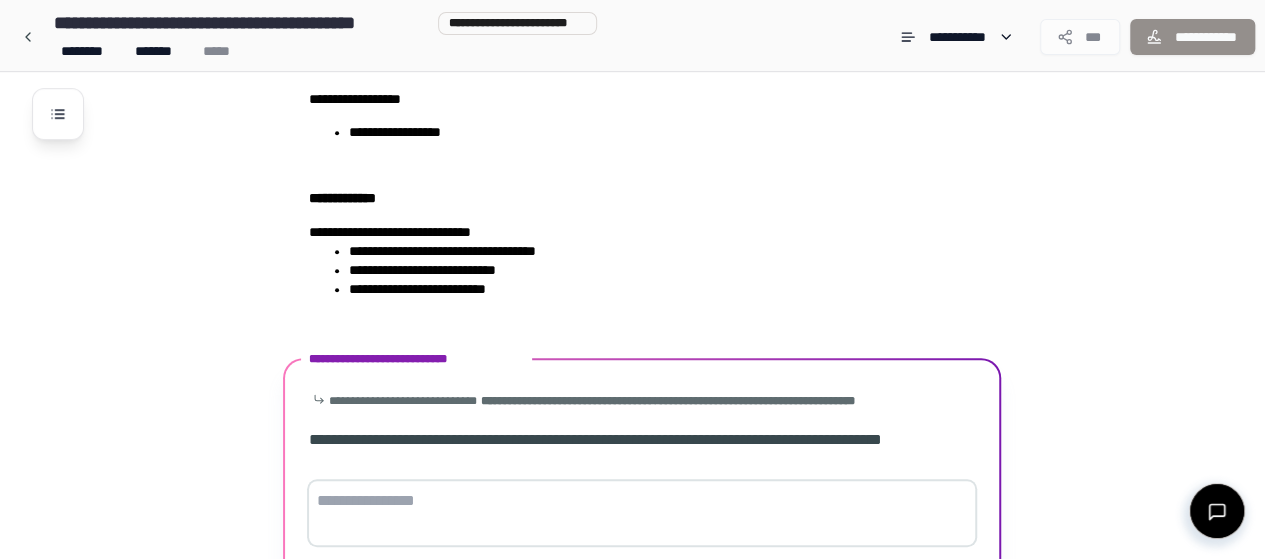 scroll, scrollTop: 582, scrollLeft: 0, axis: vertical 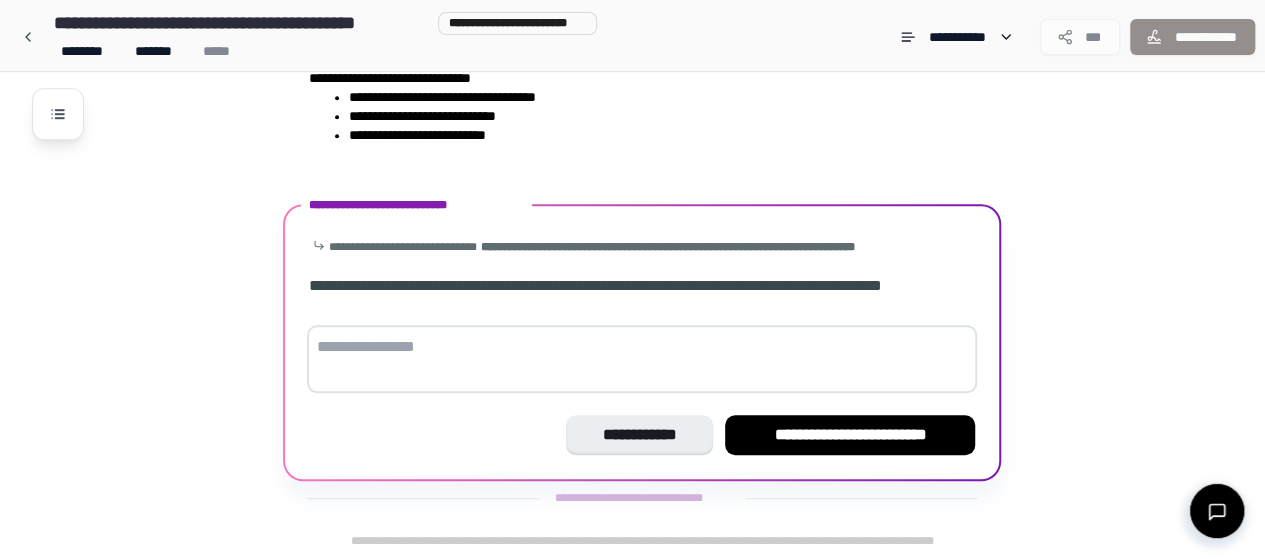 click at bounding box center [642, 359] 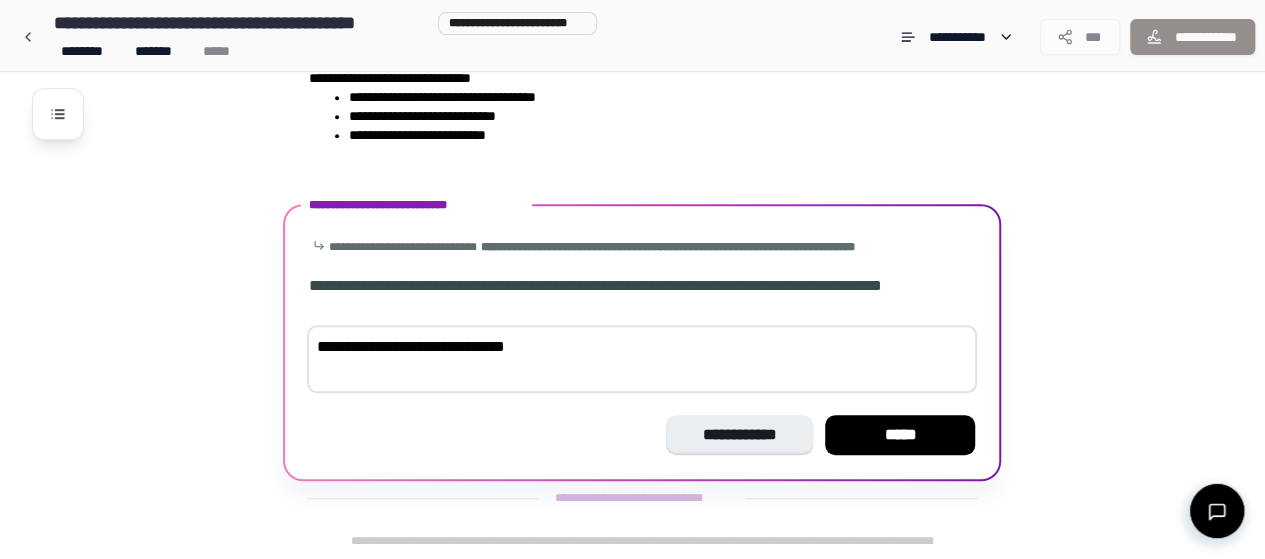 type on "**********" 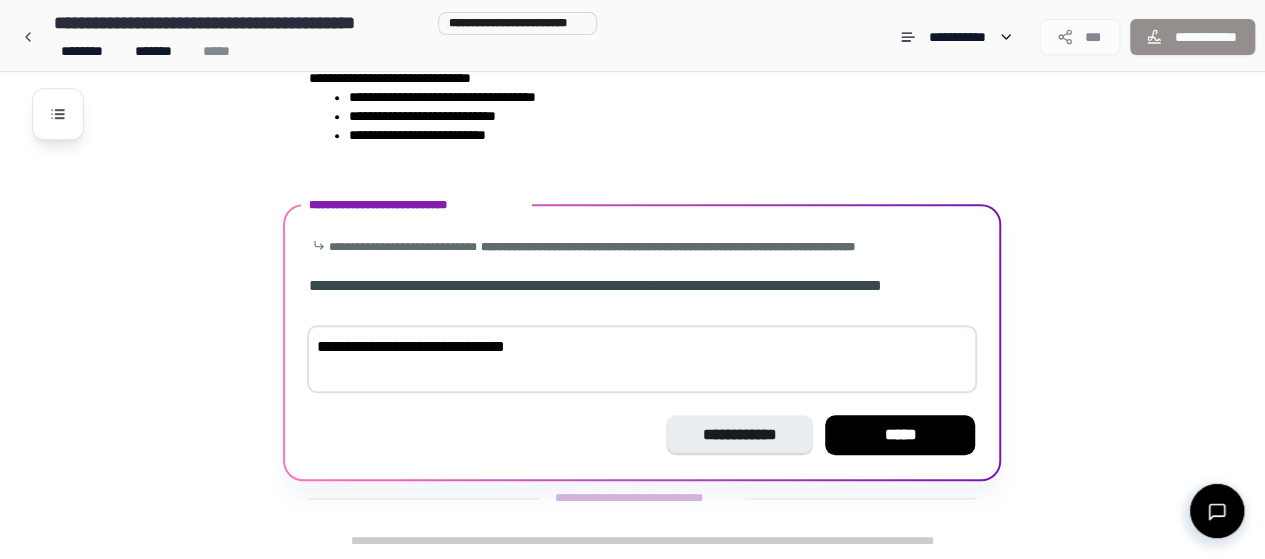 click on "*****" at bounding box center [900, 435] 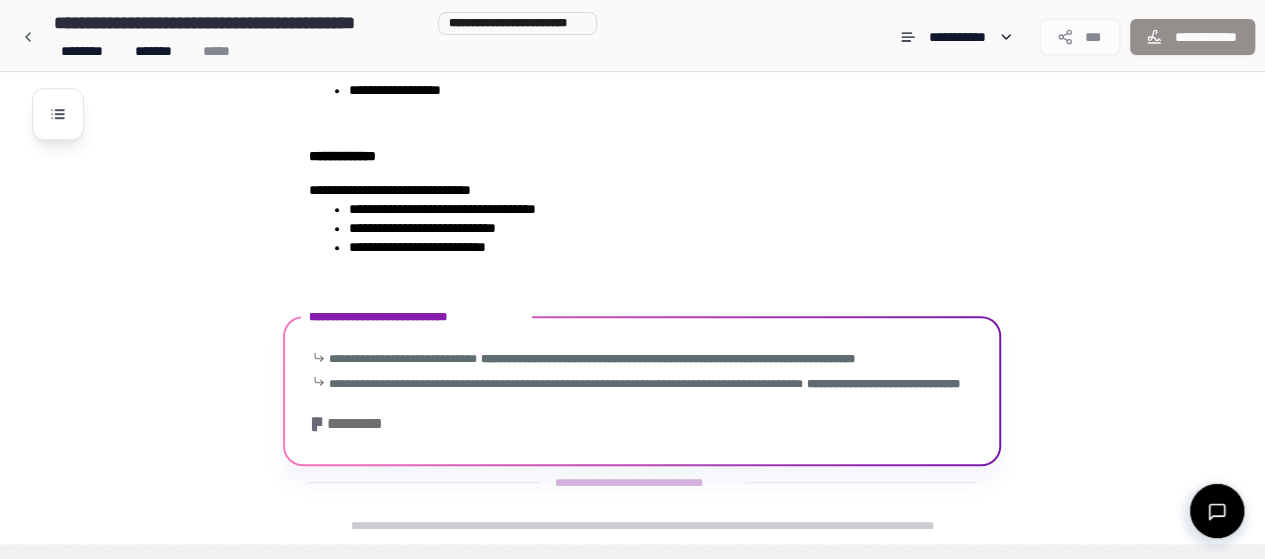 scroll, scrollTop: 514, scrollLeft: 0, axis: vertical 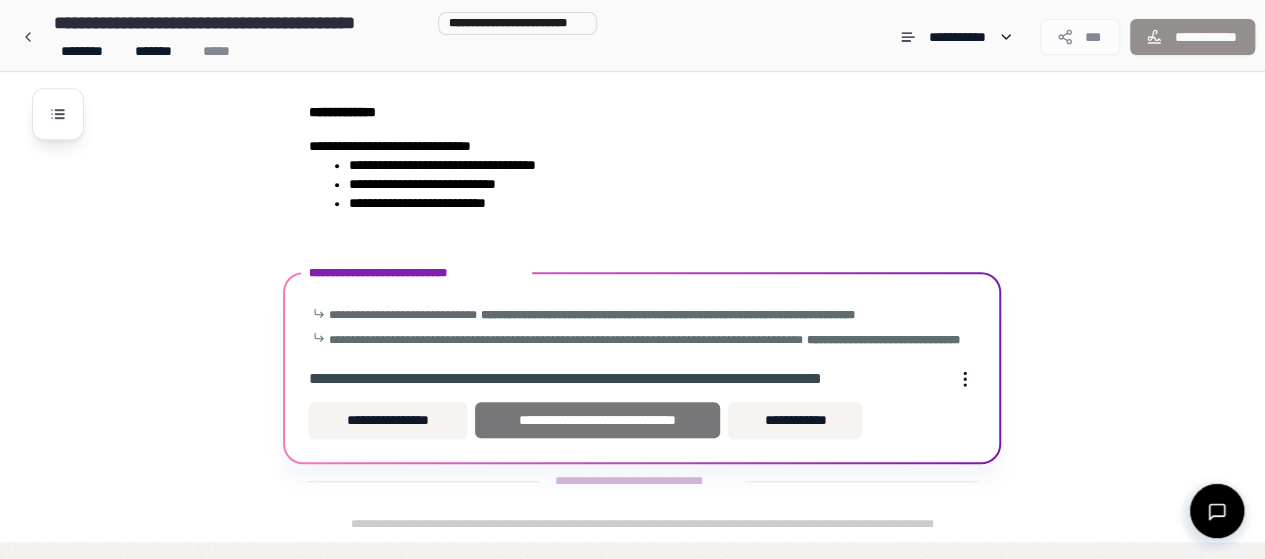 click on "**********" at bounding box center [597, 420] 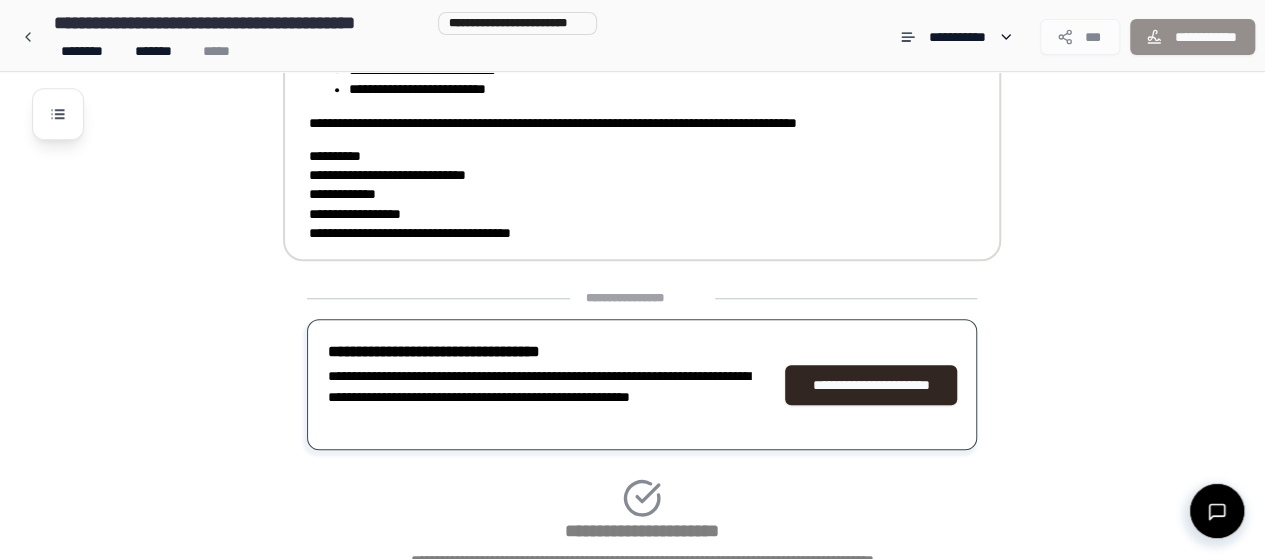 scroll, scrollTop: 796, scrollLeft: 0, axis: vertical 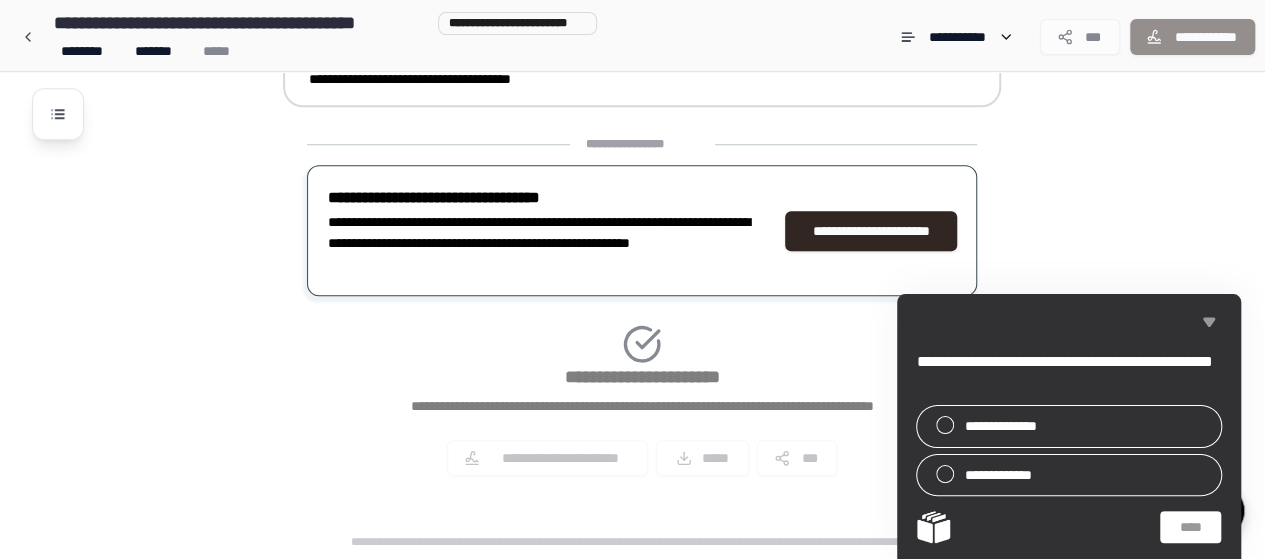 click 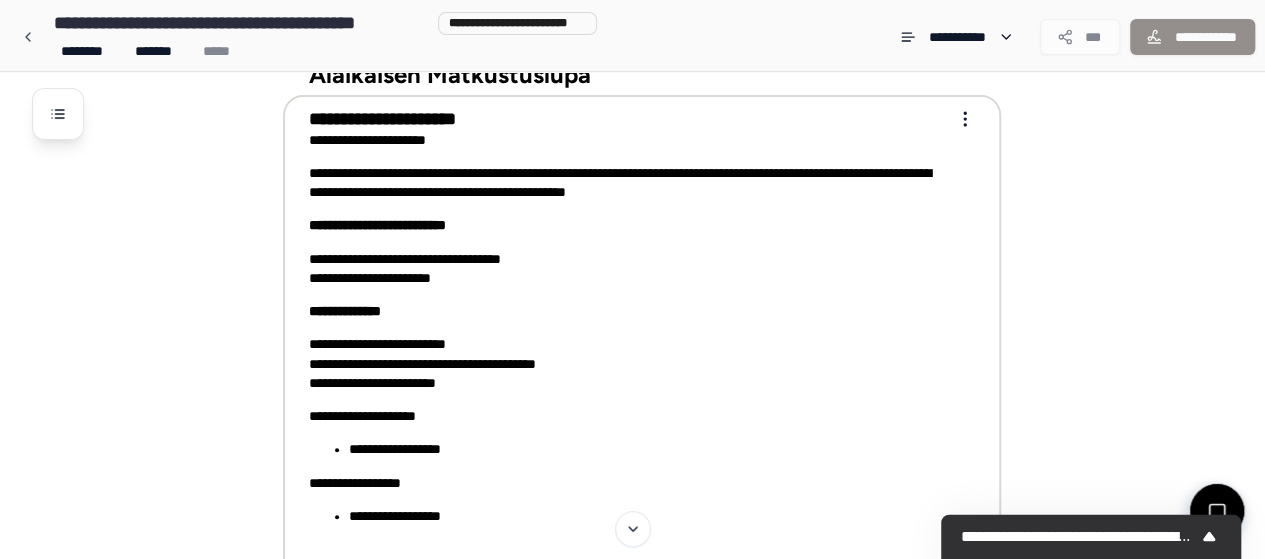 scroll, scrollTop: 0, scrollLeft: 0, axis: both 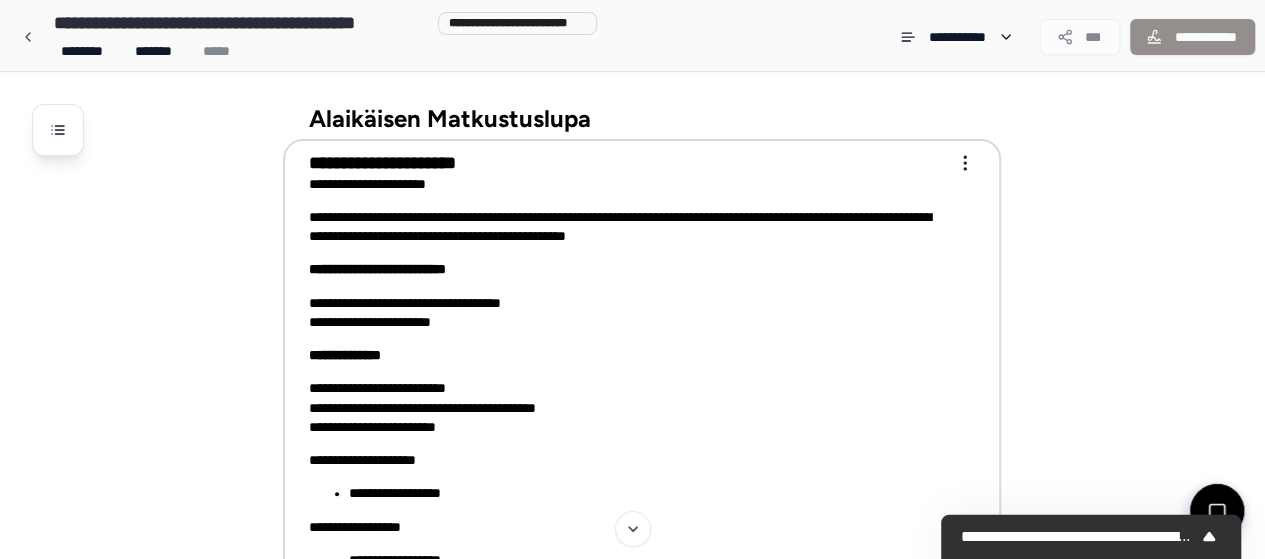 click on "**********" at bounding box center [628, 227] 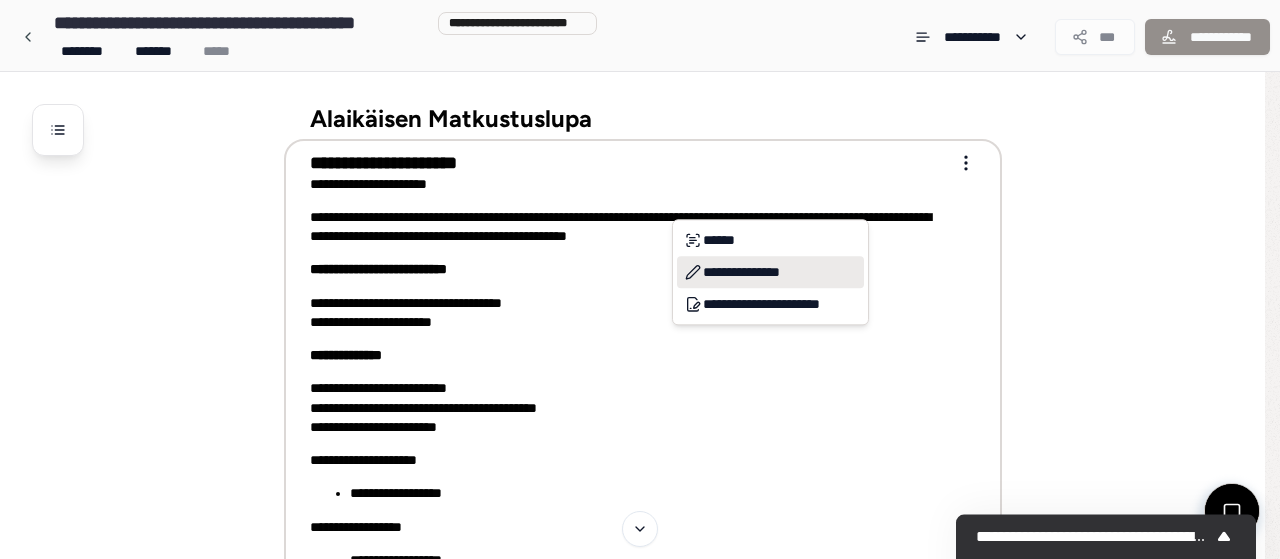 click on "**********" at bounding box center [770, 272] 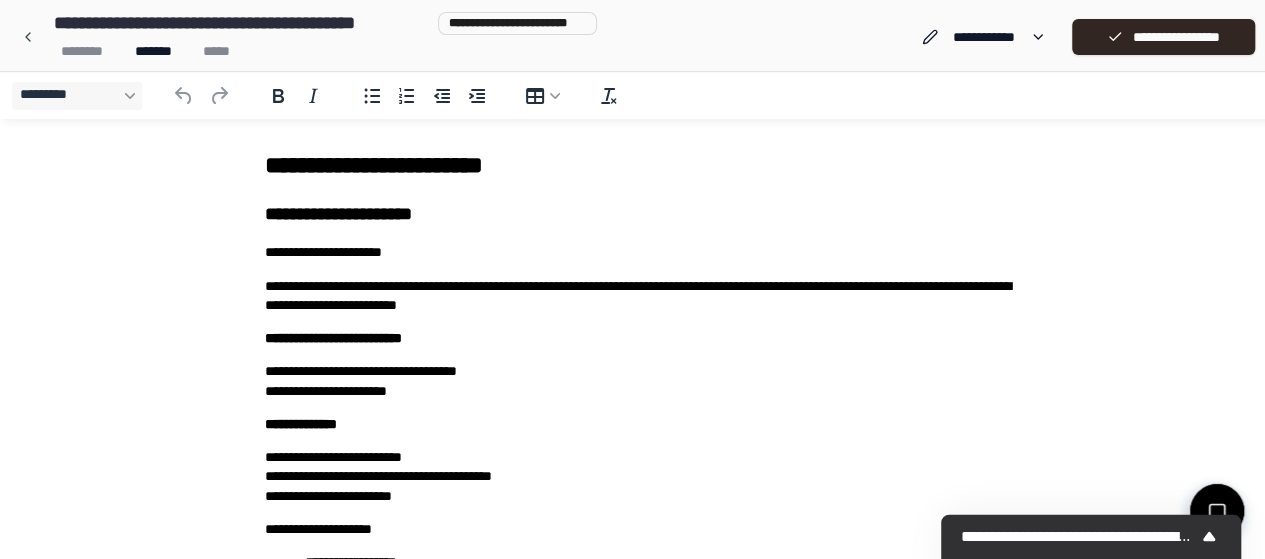 scroll, scrollTop: 0, scrollLeft: 0, axis: both 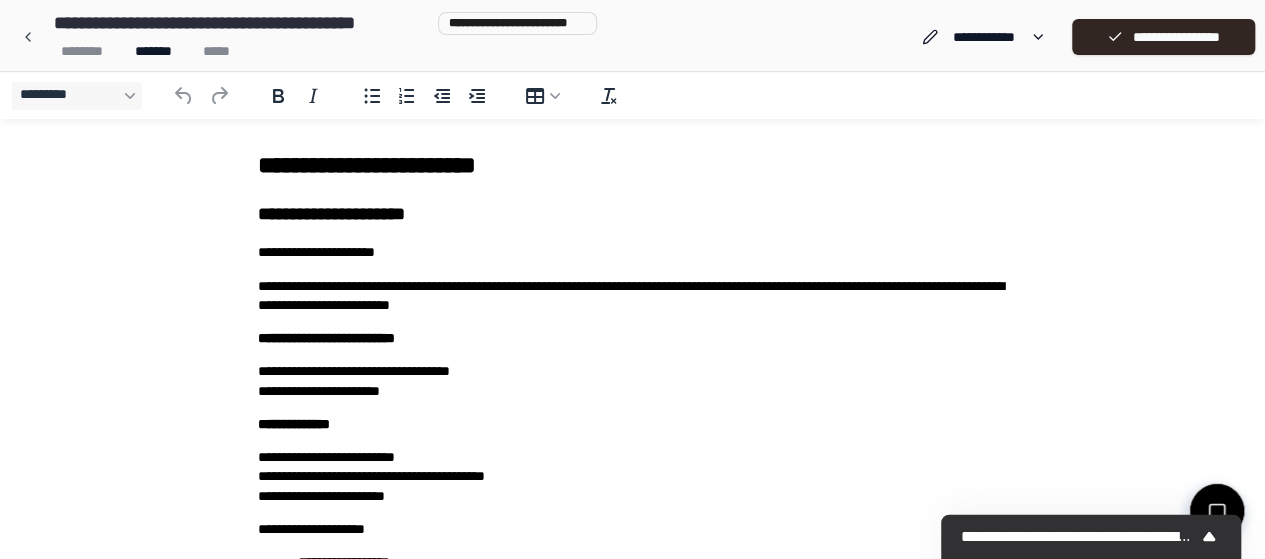 click on "**********" at bounding box center (633, 296) 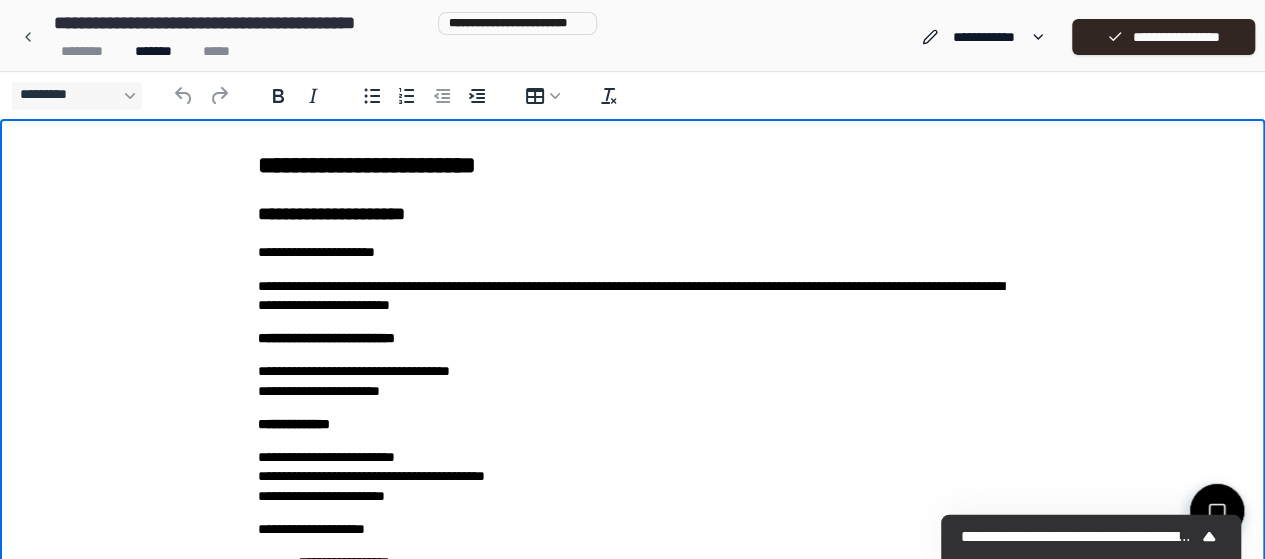 type 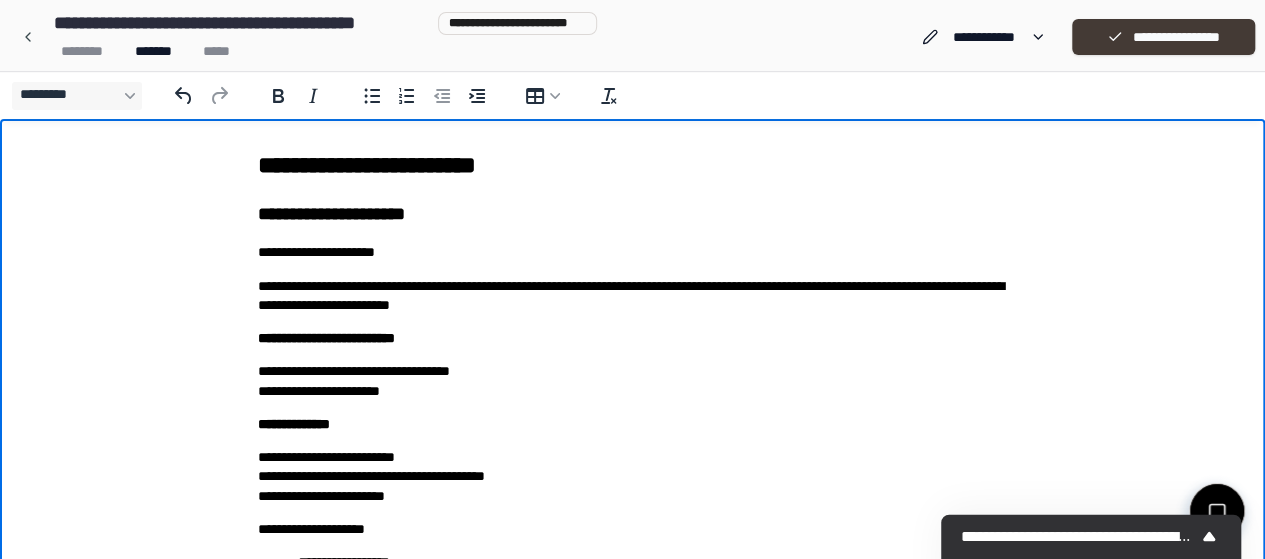 click on "**********" at bounding box center (1163, 37) 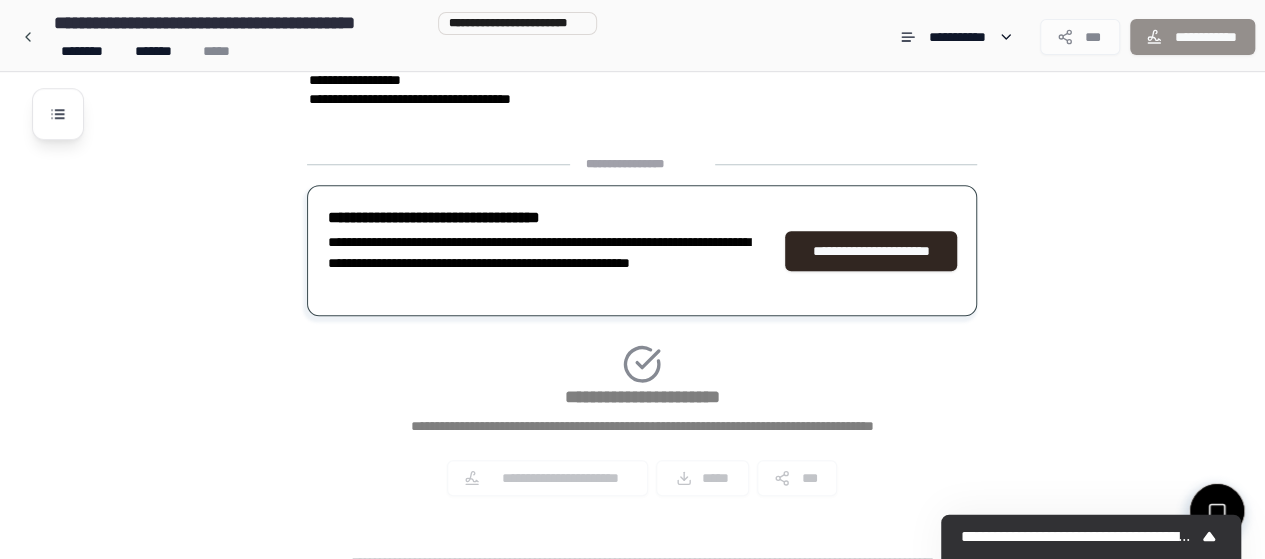 scroll, scrollTop: 796, scrollLeft: 0, axis: vertical 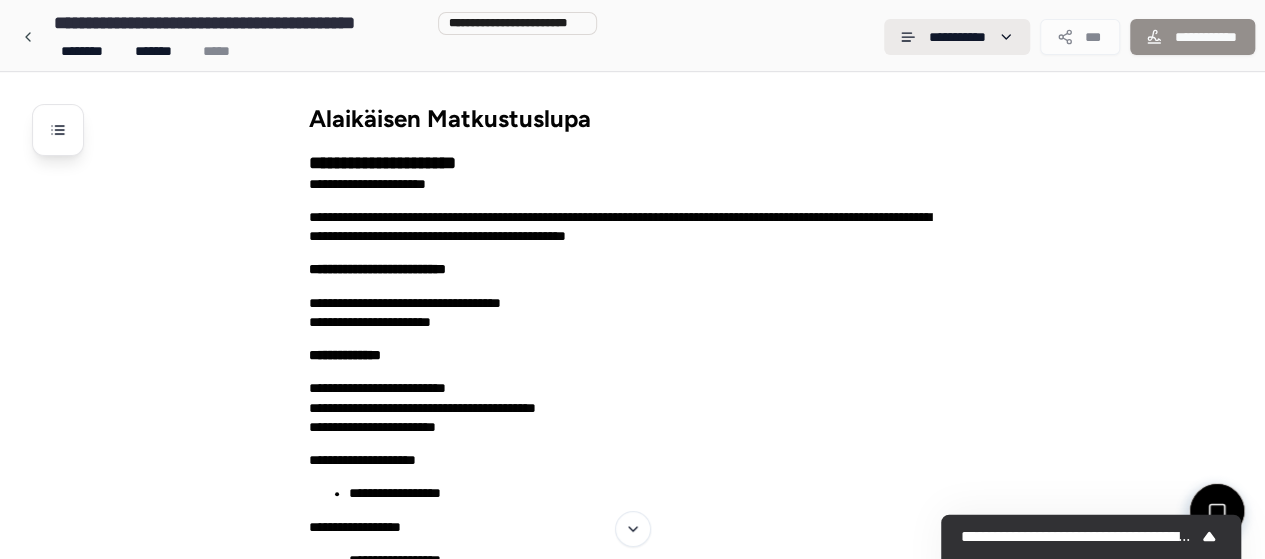 click on "**********" at bounding box center (632, 678) 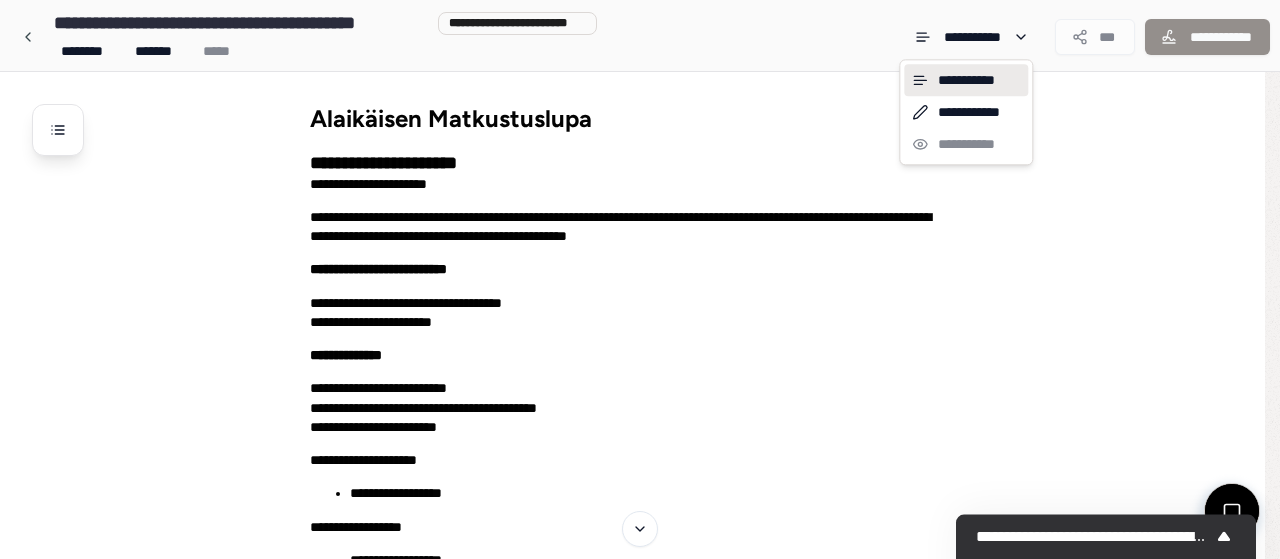 click on "**********" at bounding box center [640, 678] 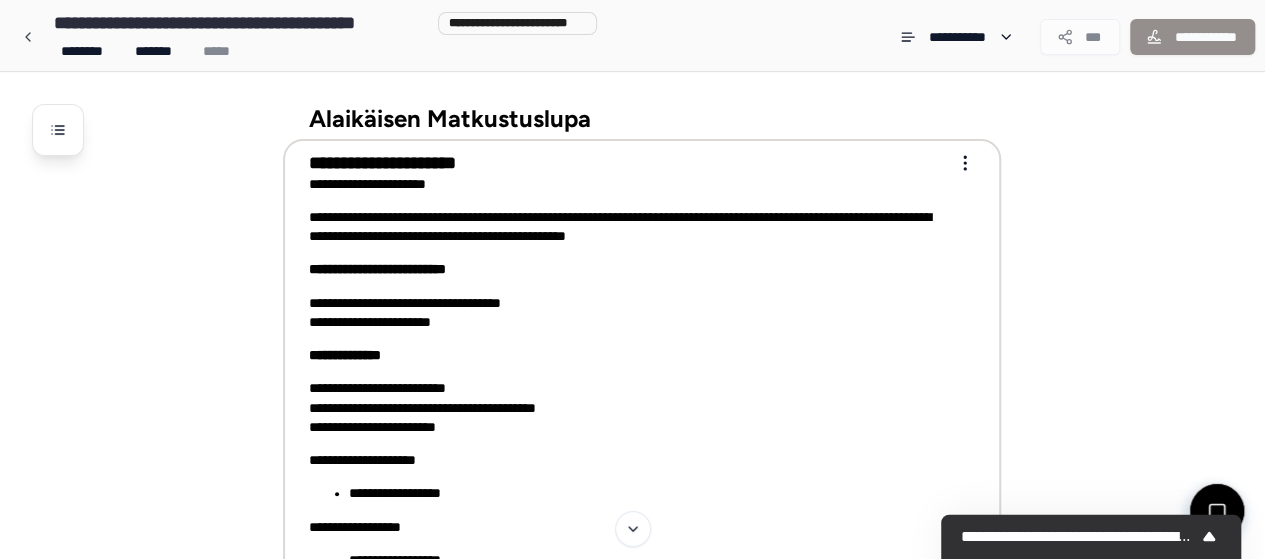 click on "**********" at bounding box center [632, 678] 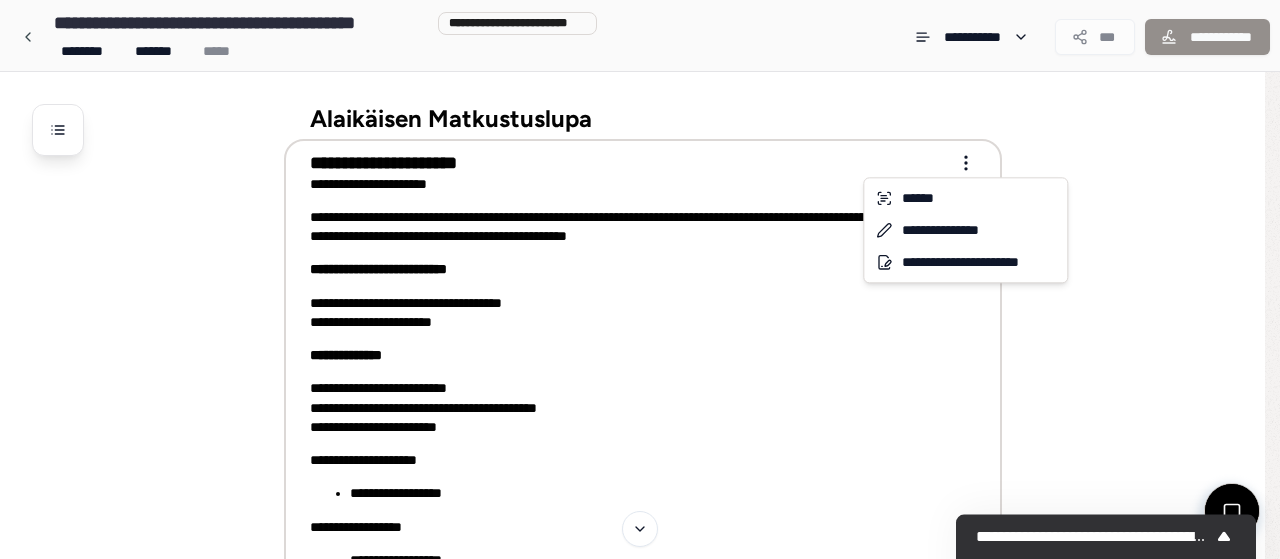 click on "**********" at bounding box center (640, 678) 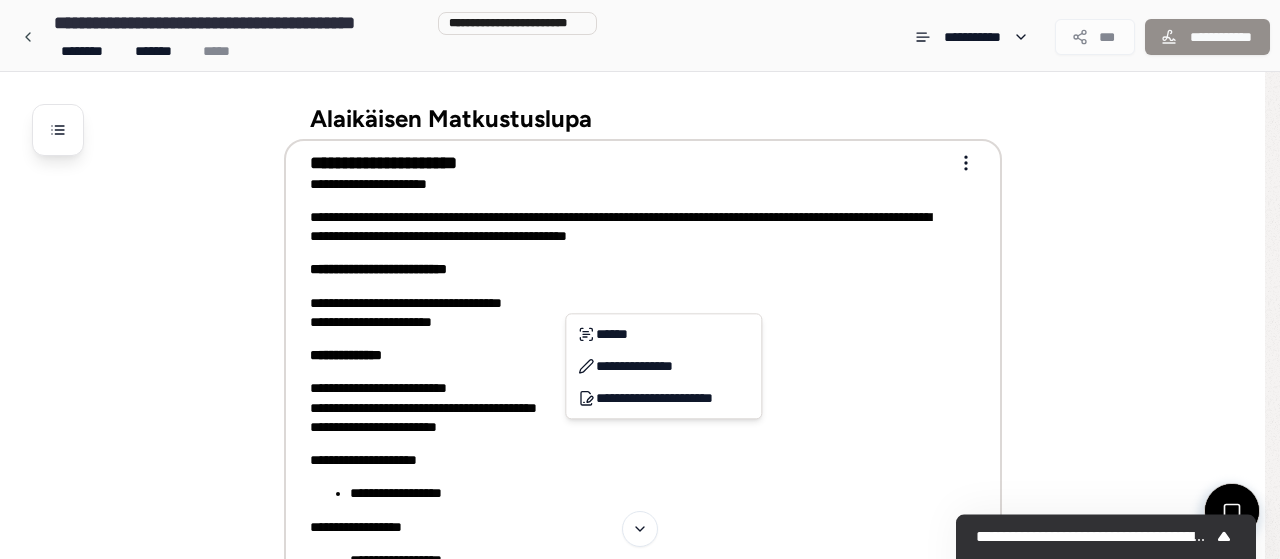 click on "**********" at bounding box center (640, 678) 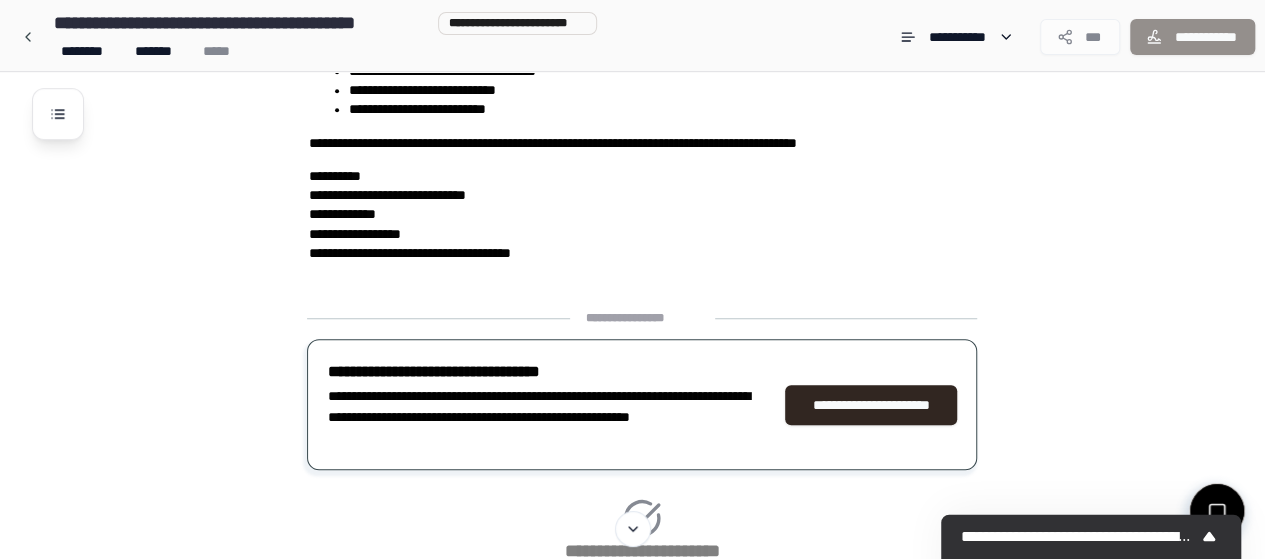 scroll, scrollTop: 618, scrollLeft: 0, axis: vertical 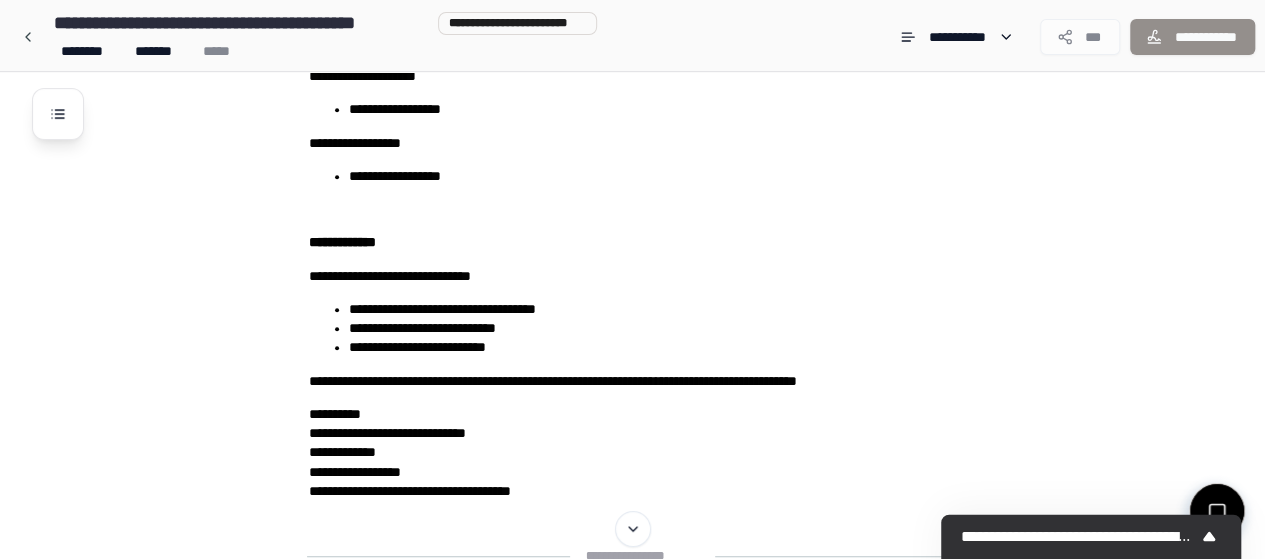 click on "**********" at bounding box center (1192, 37) 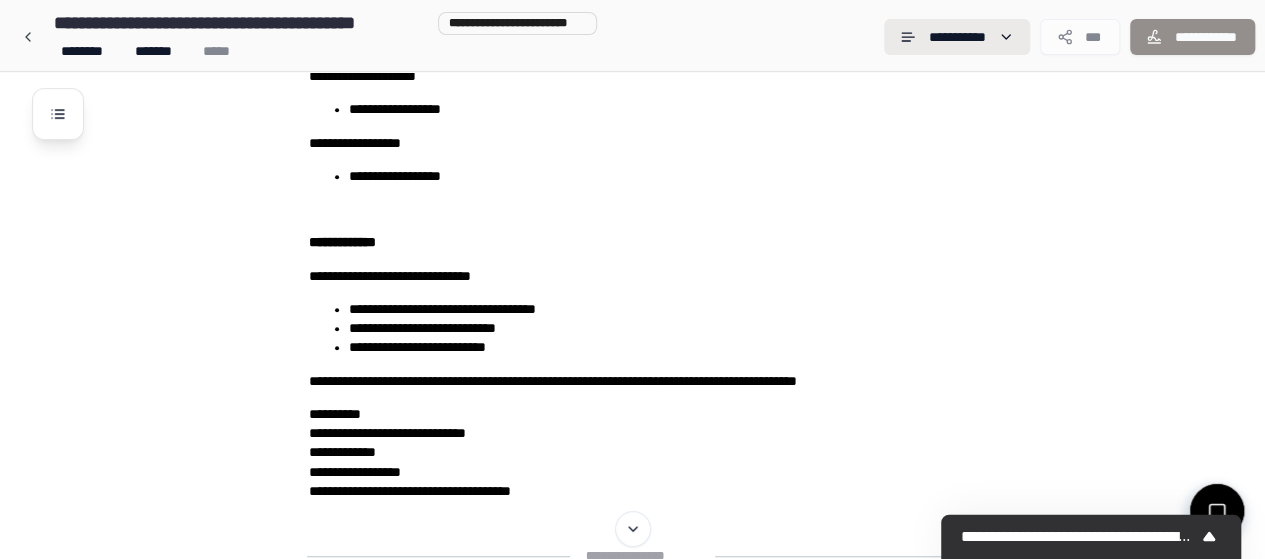 click on "**********" at bounding box center (632, 294) 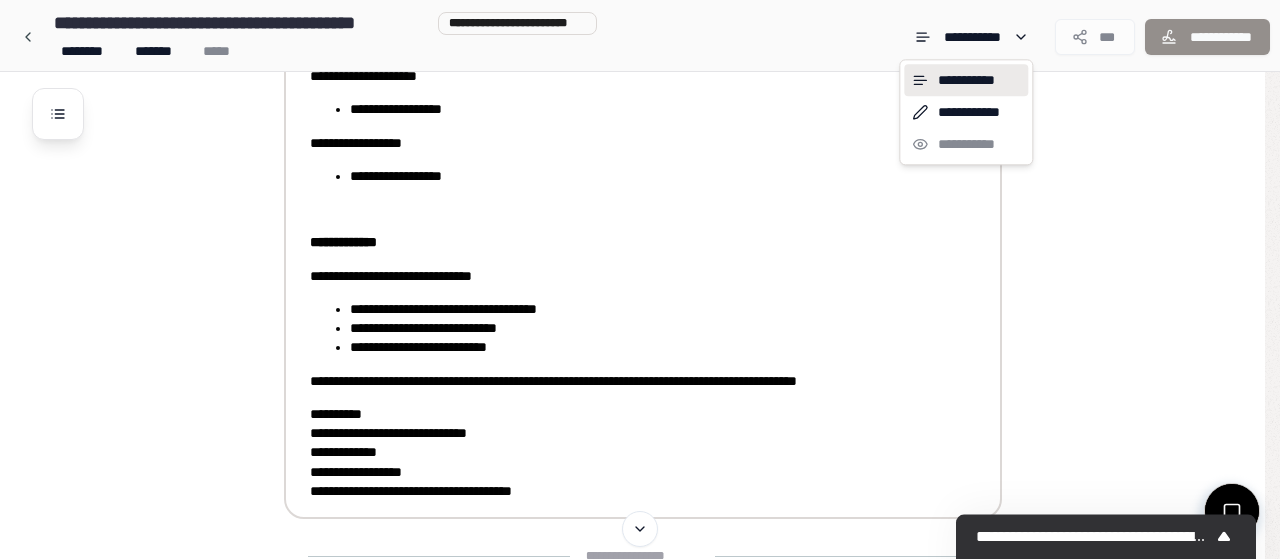click on "**********" at bounding box center (640, 294) 